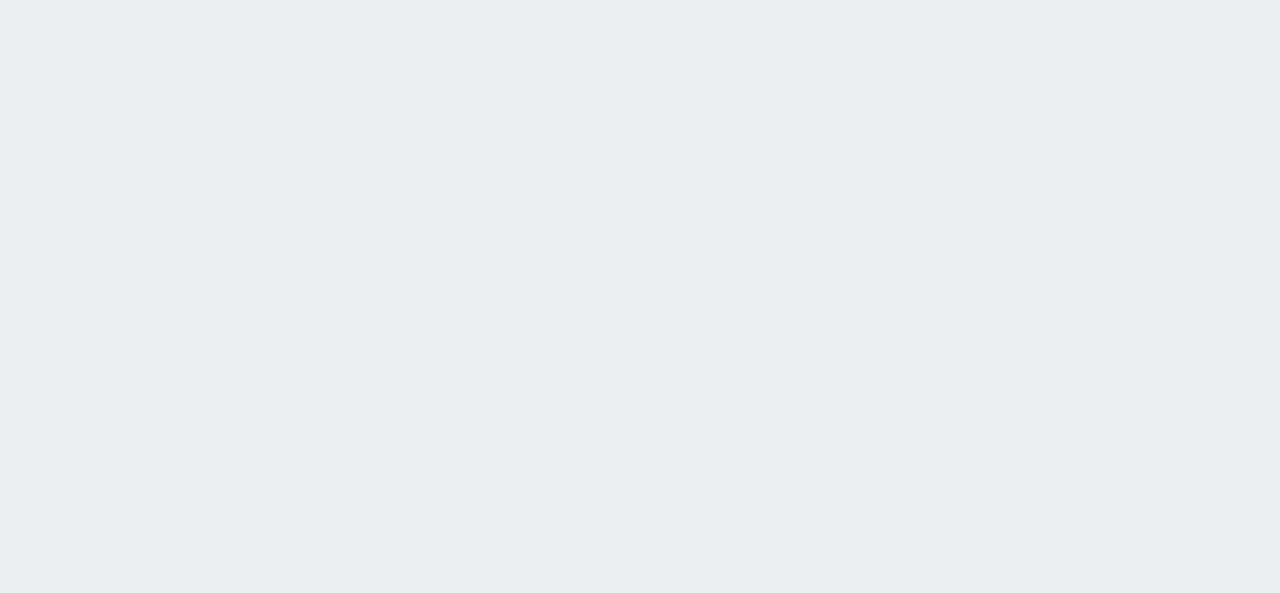 scroll, scrollTop: 0, scrollLeft: 0, axis: both 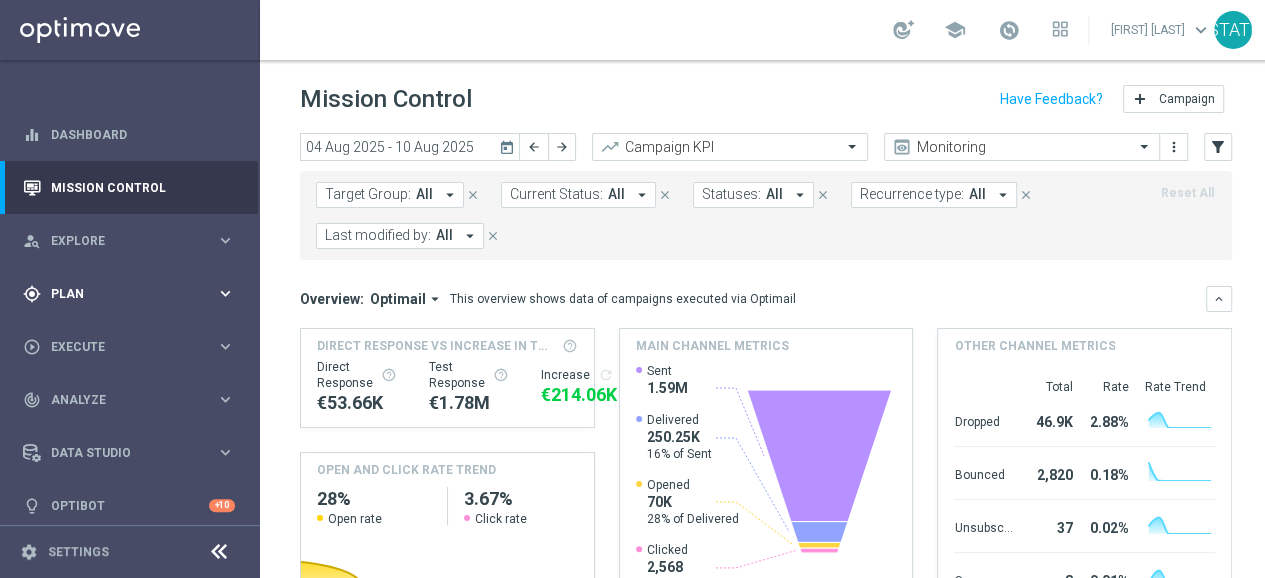 click on "Plan" at bounding box center (133, 294) 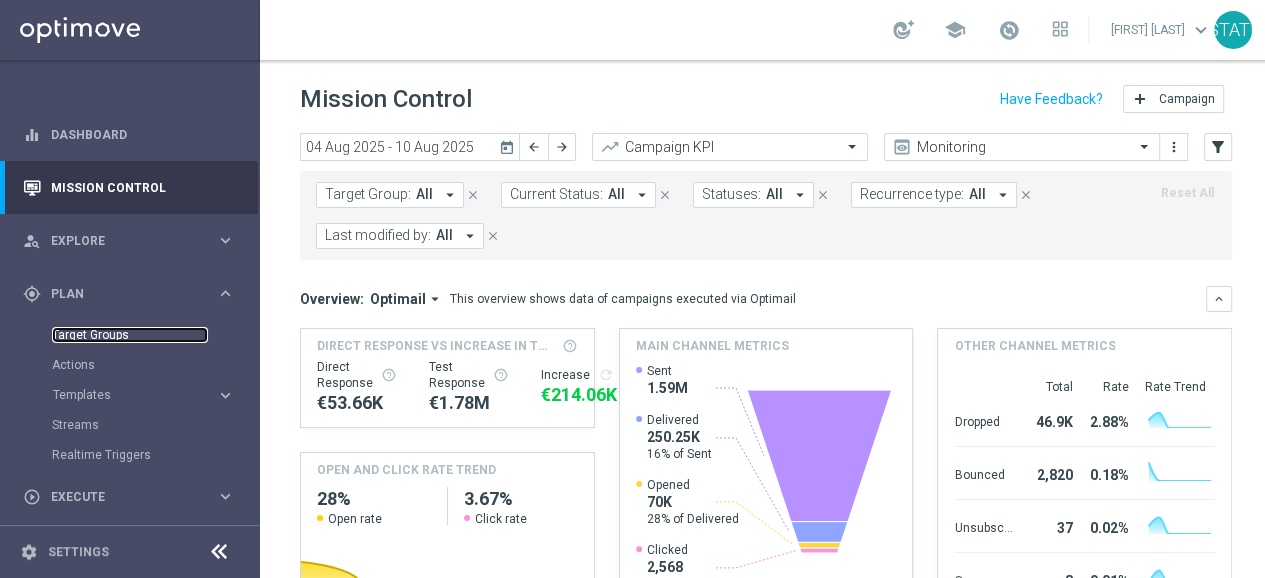 click on "Target Groups" at bounding box center (130, 335) 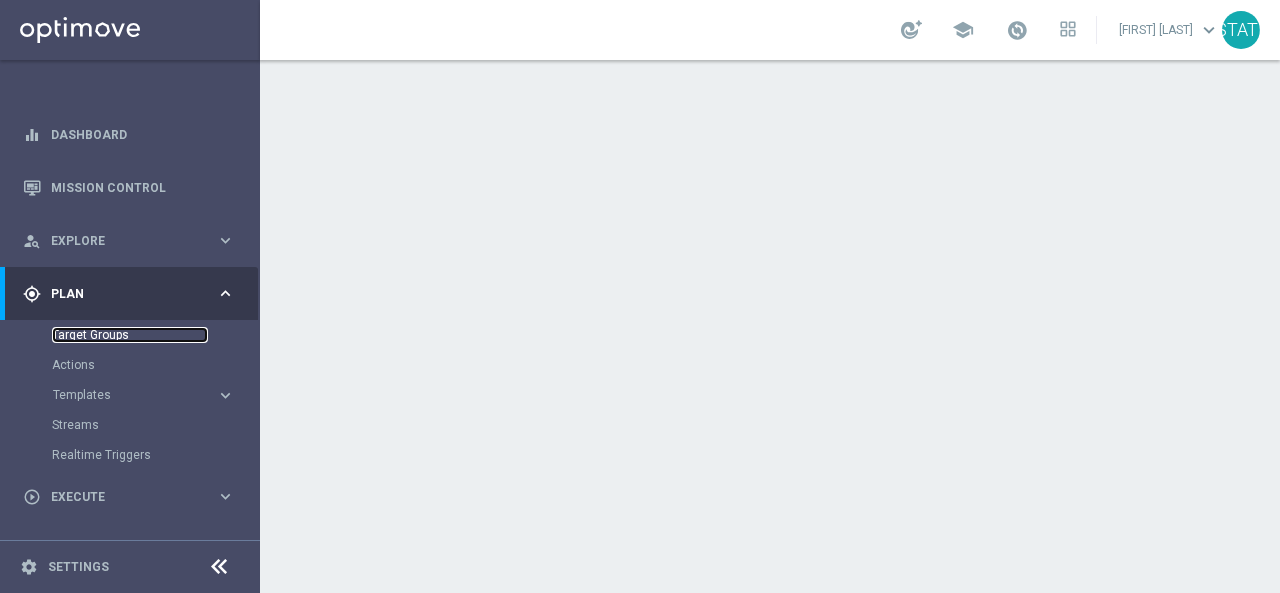 click on "Target Groups" at bounding box center (130, 335) 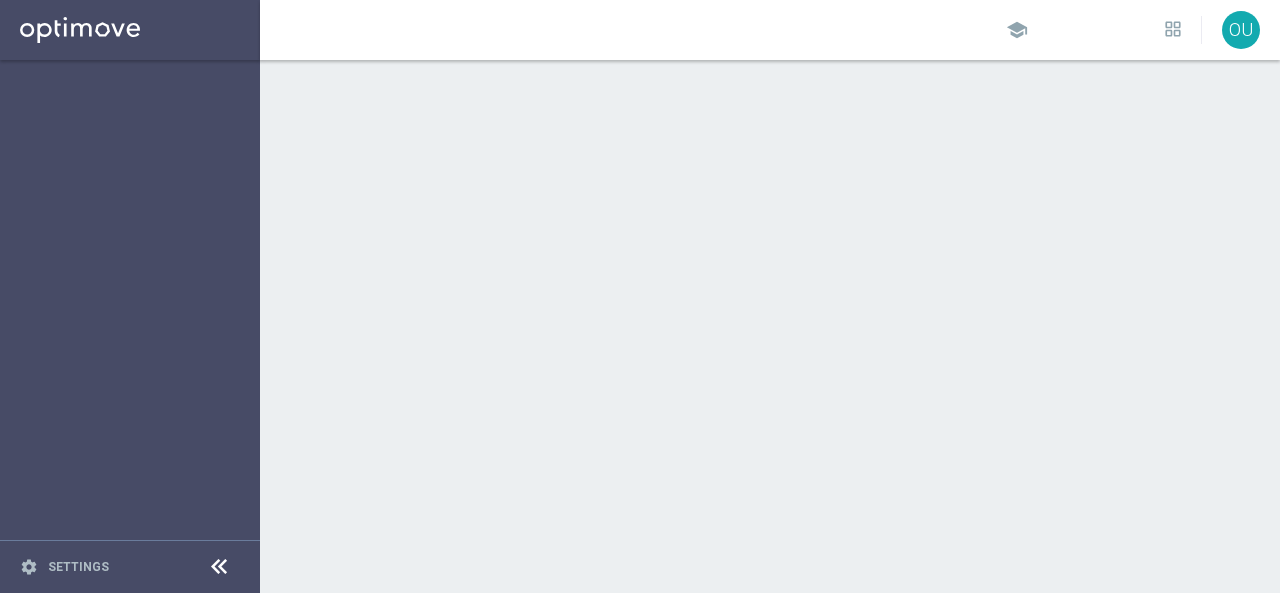 scroll, scrollTop: 0, scrollLeft: 0, axis: both 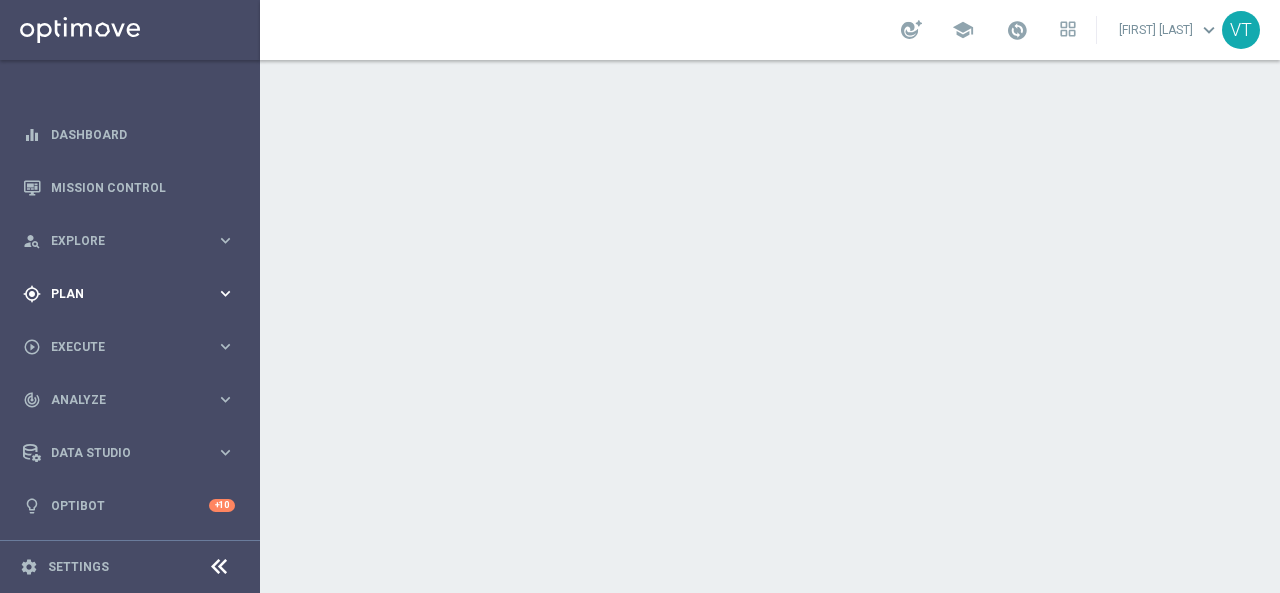 click on "gps_fixed
Plan
keyboard_arrow_right" at bounding box center (129, 293) 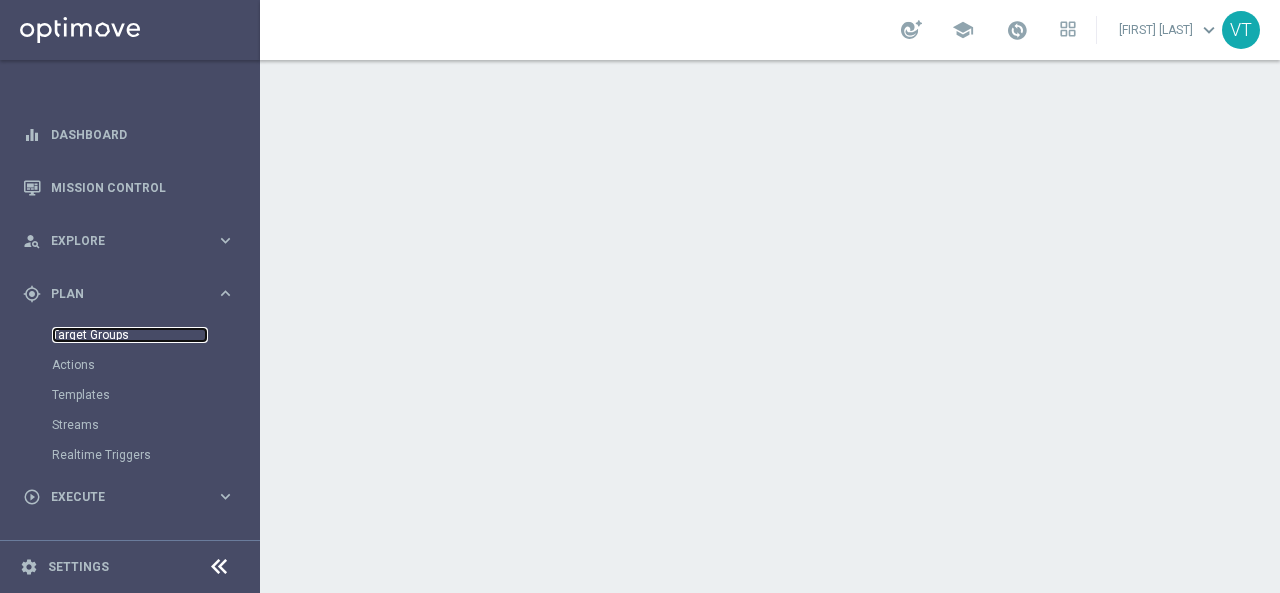 click on "Target Groups" at bounding box center (130, 335) 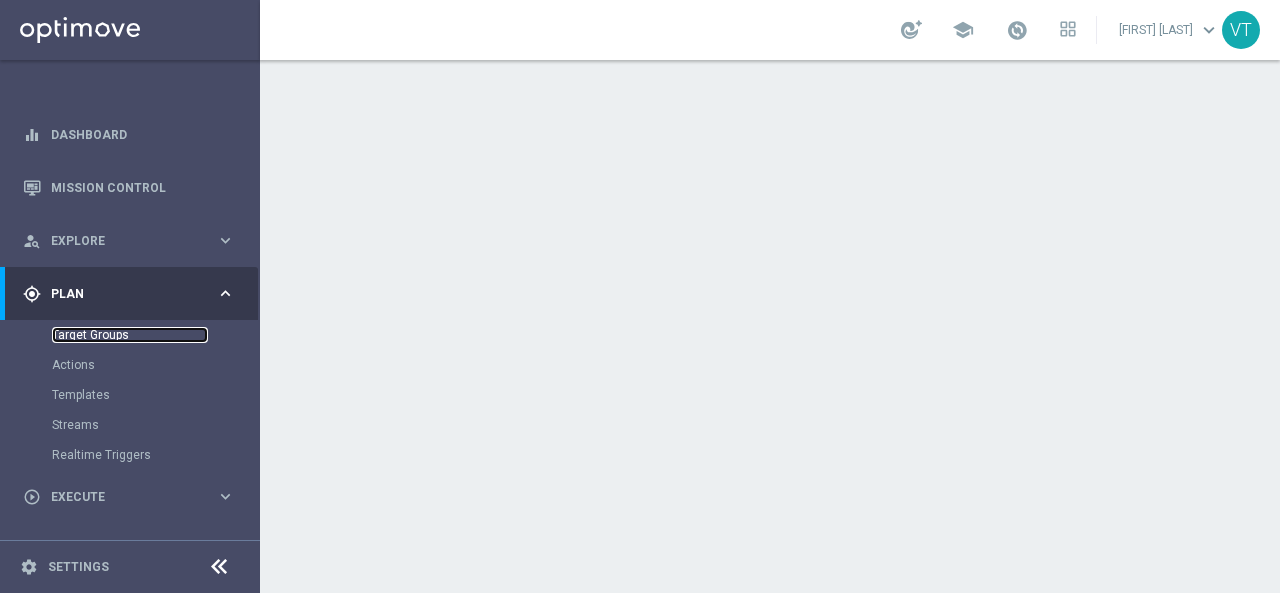 click on "Target Groups" at bounding box center (130, 335) 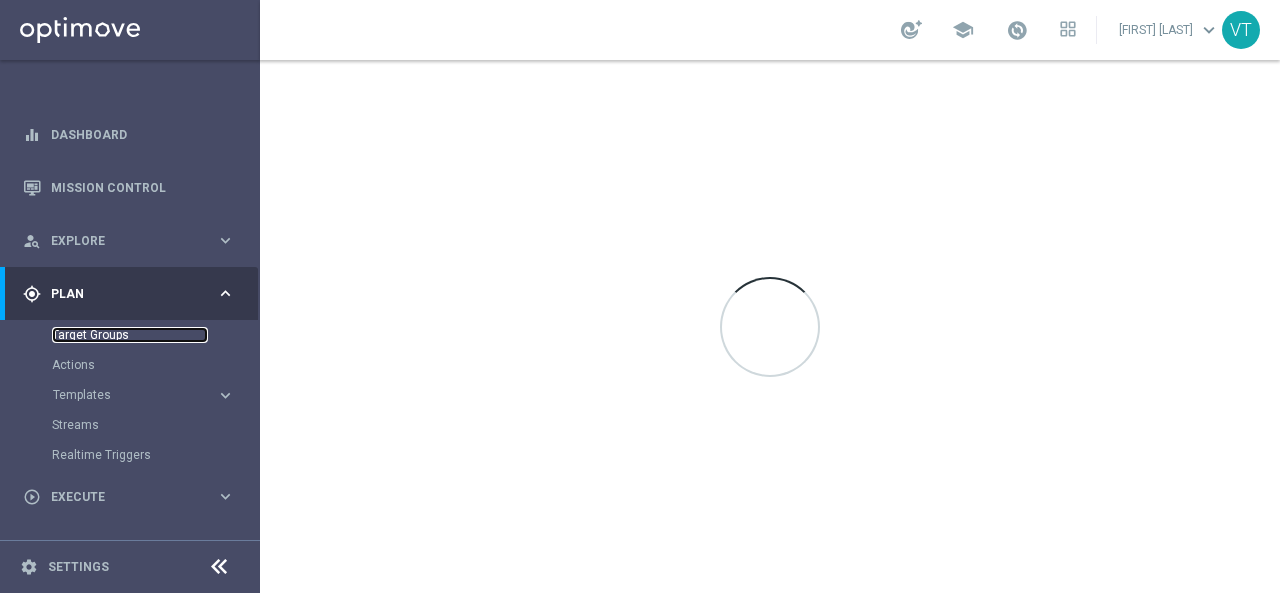 click on "Target Groups" at bounding box center (130, 335) 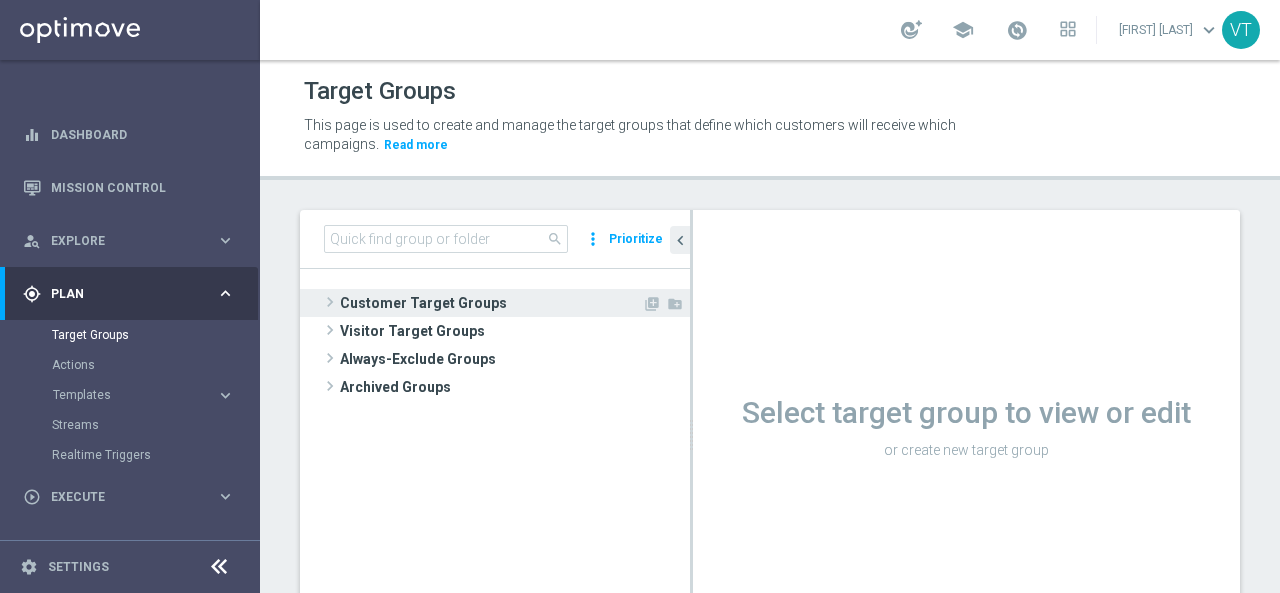 click 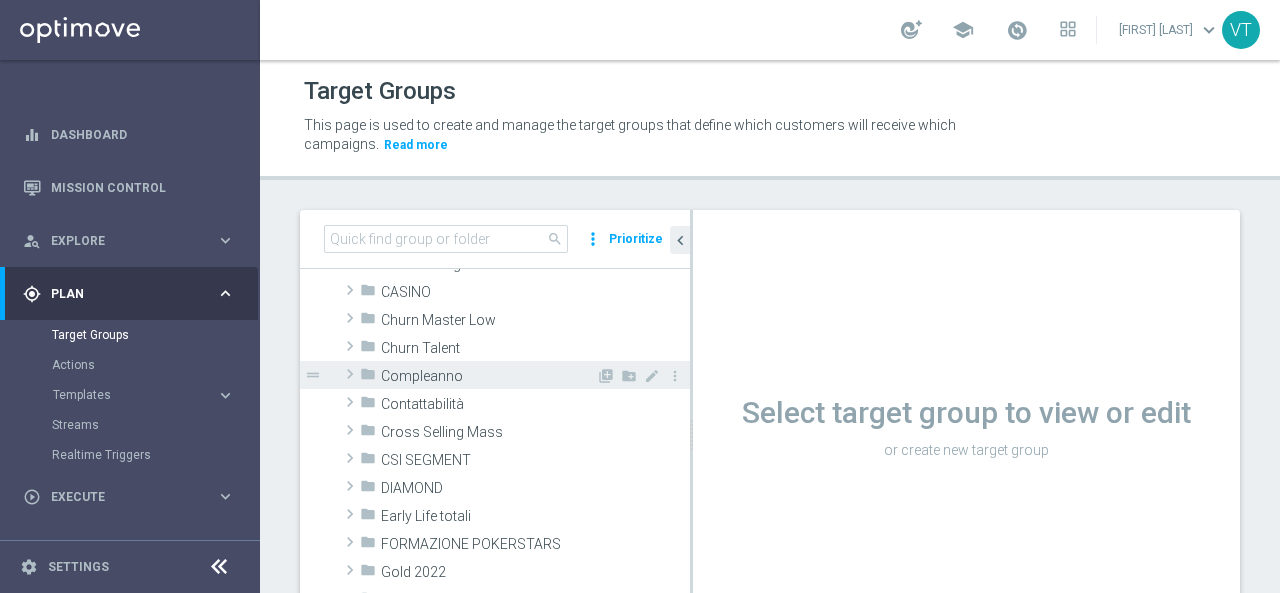 scroll, scrollTop: 200, scrollLeft: 0, axis: vertical 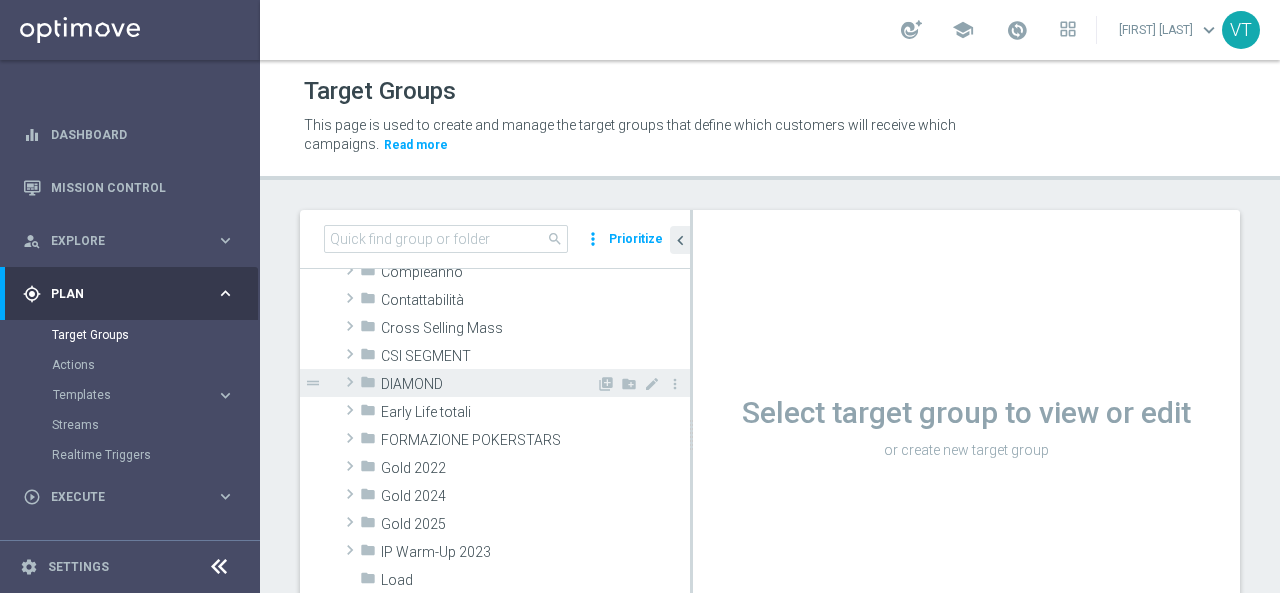 click 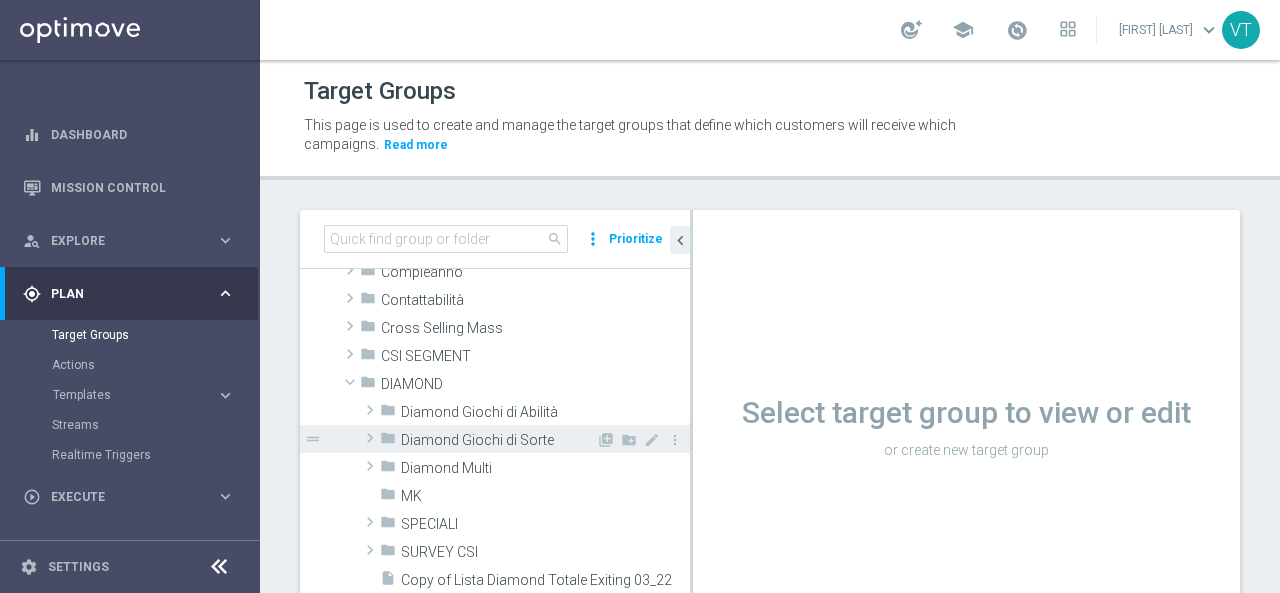 click 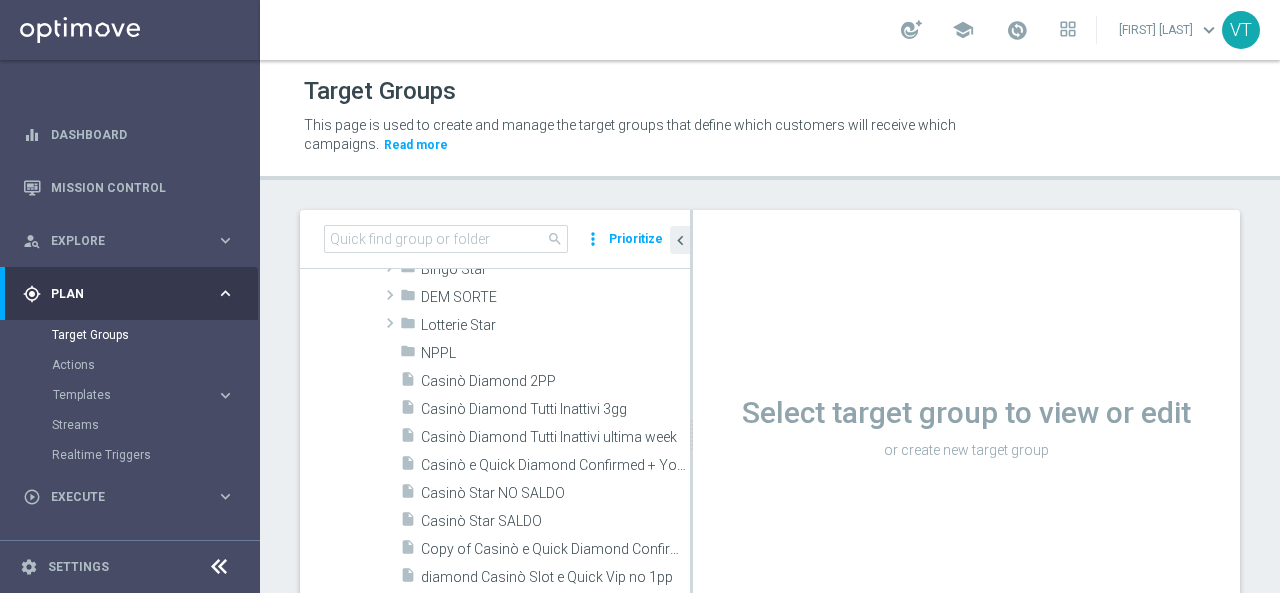 scroll, scrollTop: 400, scrollLeft: 0, axis: vertical 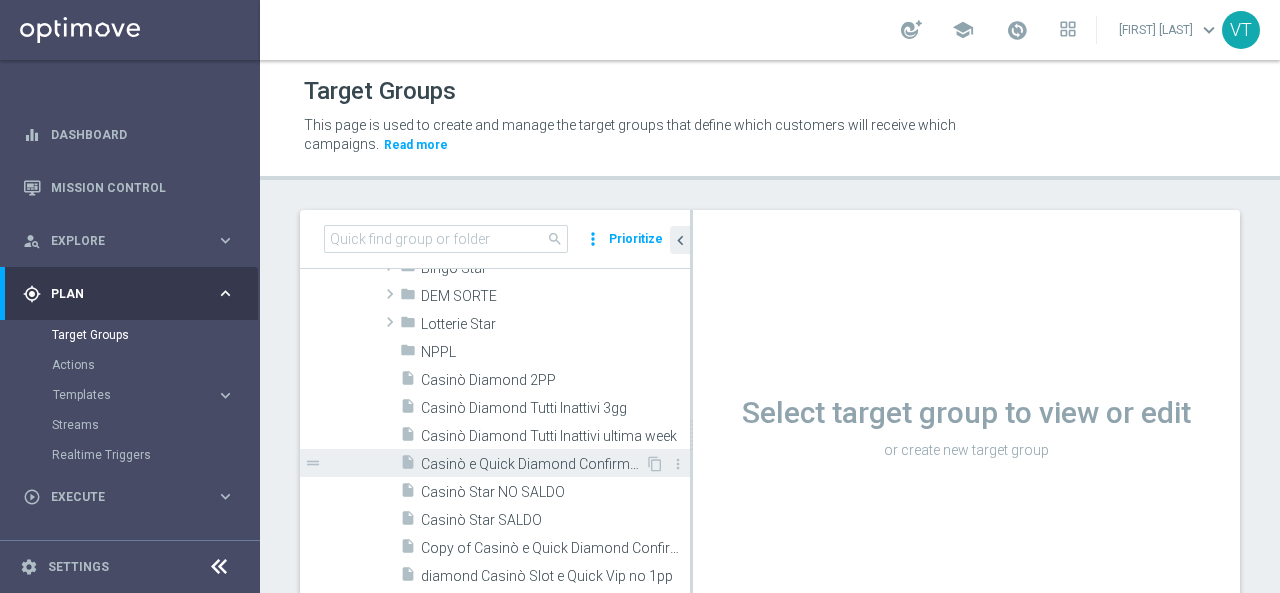 click on "Casinò e Quick Diamond Confirmed + Young+ Exiting" at bounding box center [533, 464] 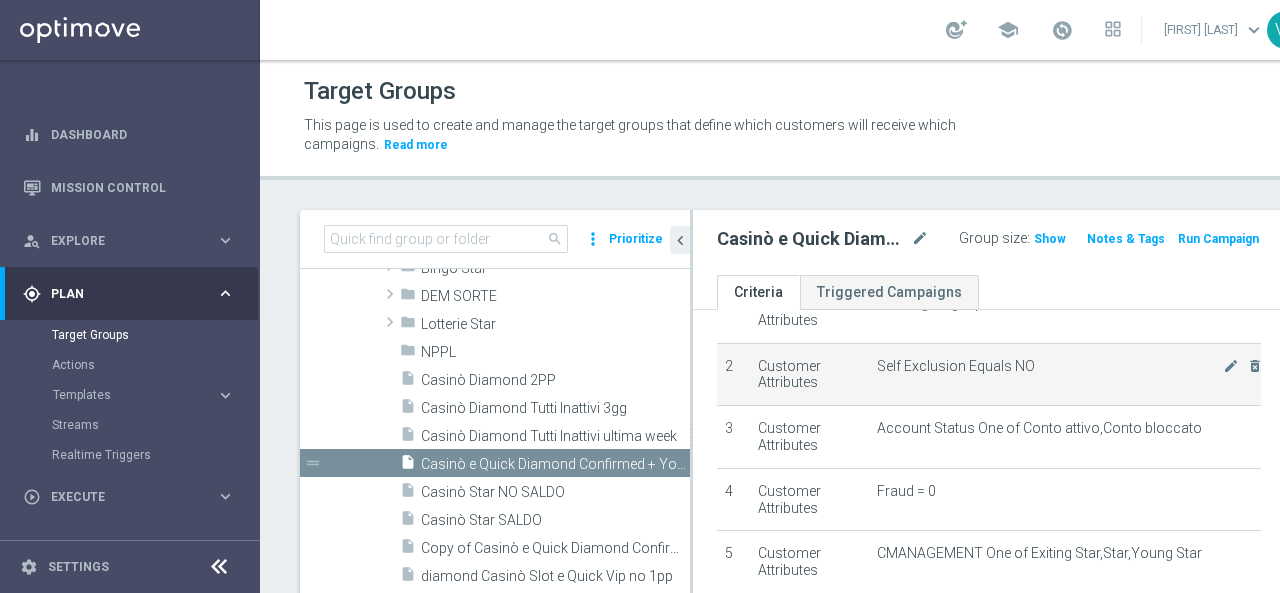 scroll, scrollTop: 300, scrollLeft: 0, axis: vertical 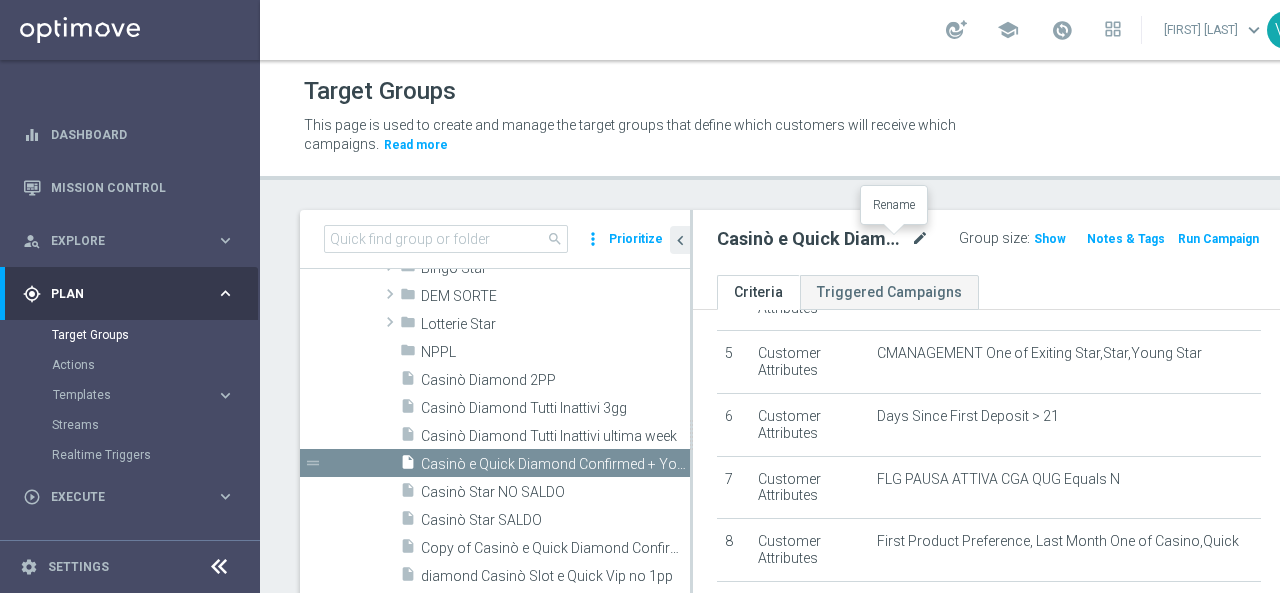 click on "mode_edit" 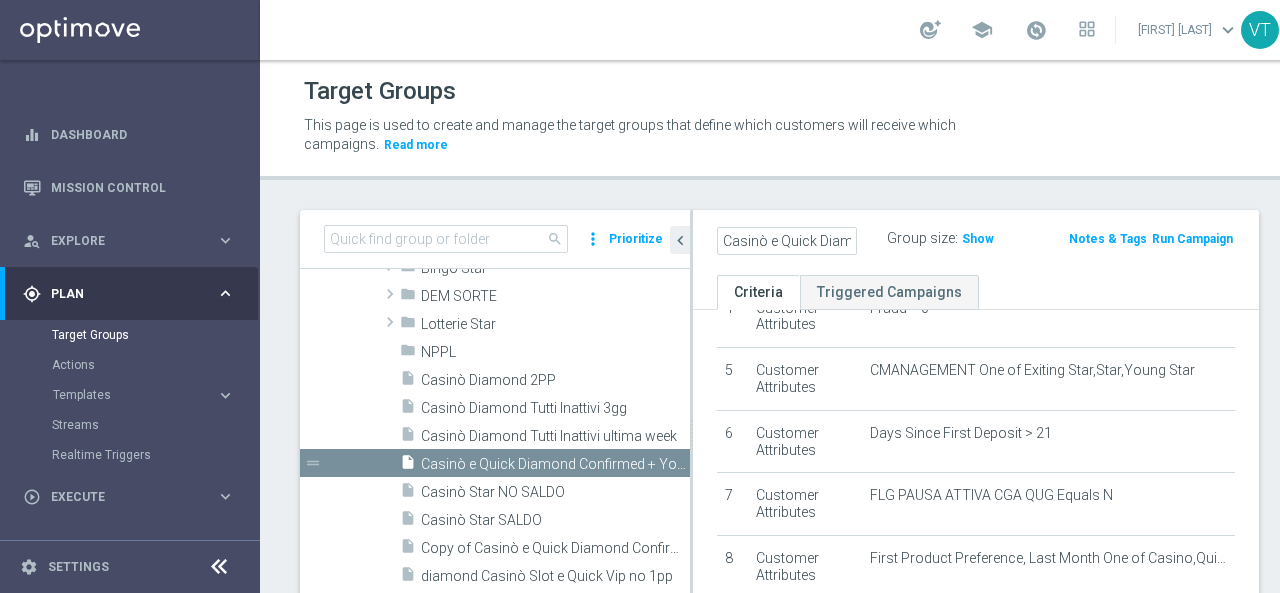 scroll, scrollTop: 0, scrollLeft: 216, axis: horizontal 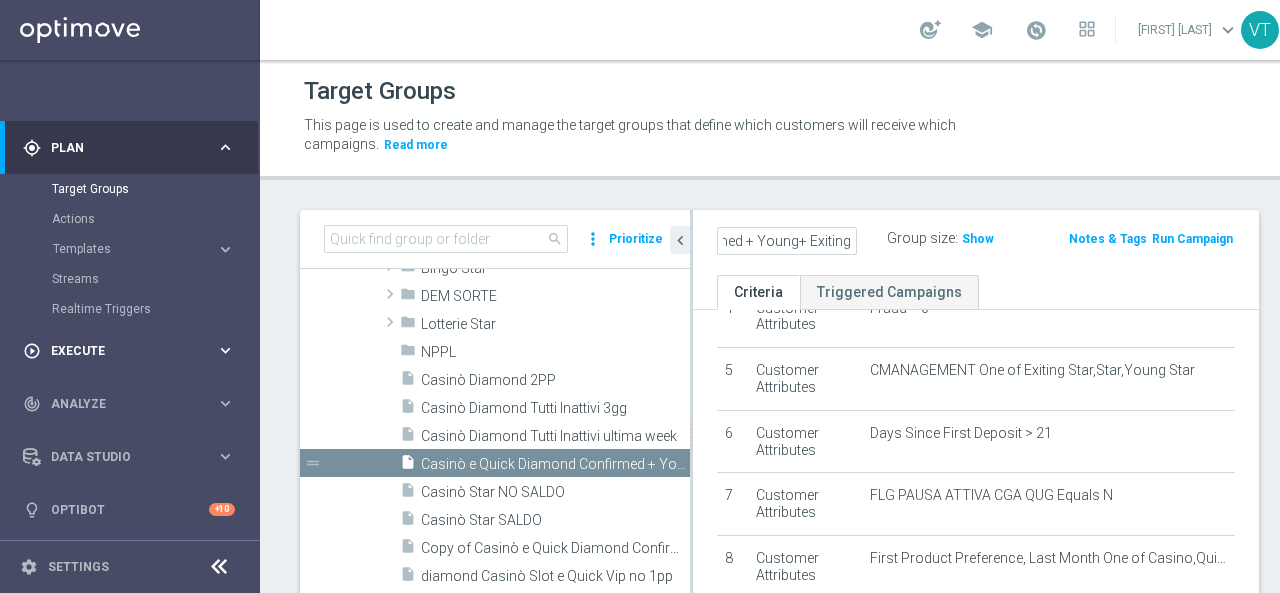 click on "Execute" at bounding box center [133, 351] 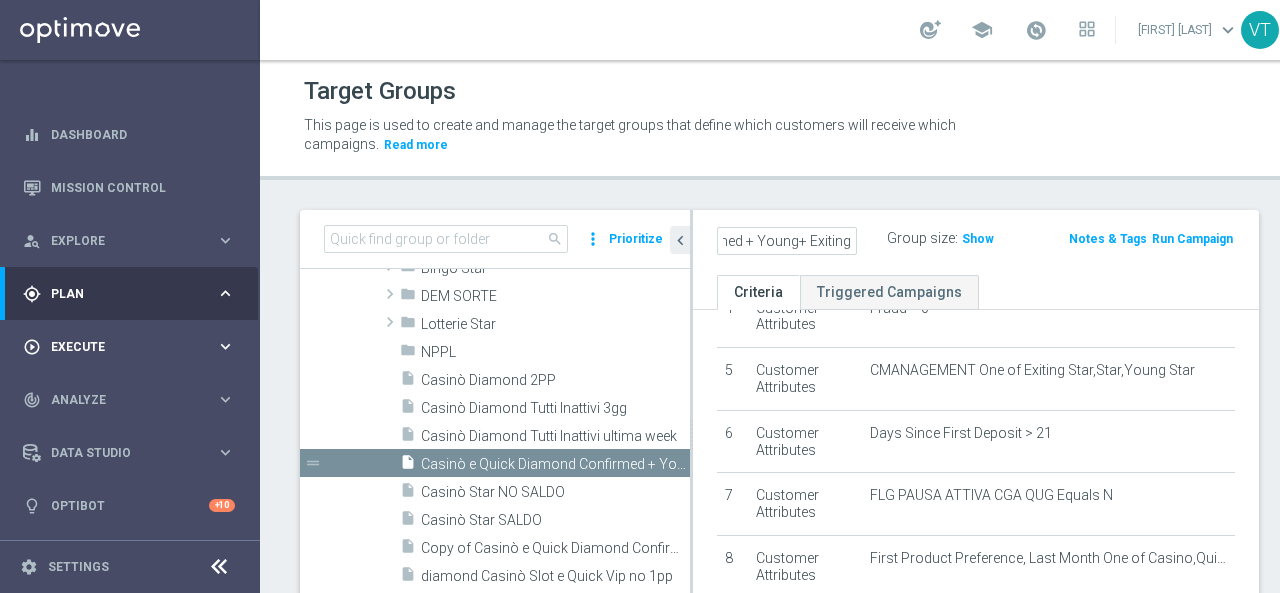 scroll, scrollTop: 0, scrollLeft: 0, axis: both 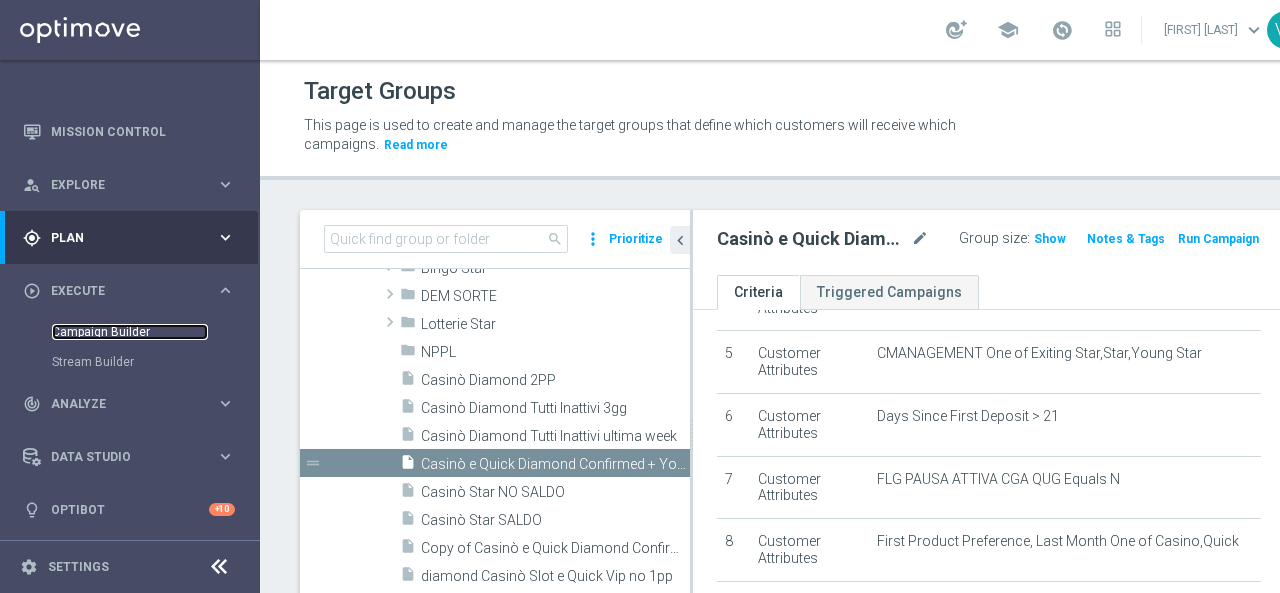 click on "Campaign Builder" at bounding box center [130, 332] 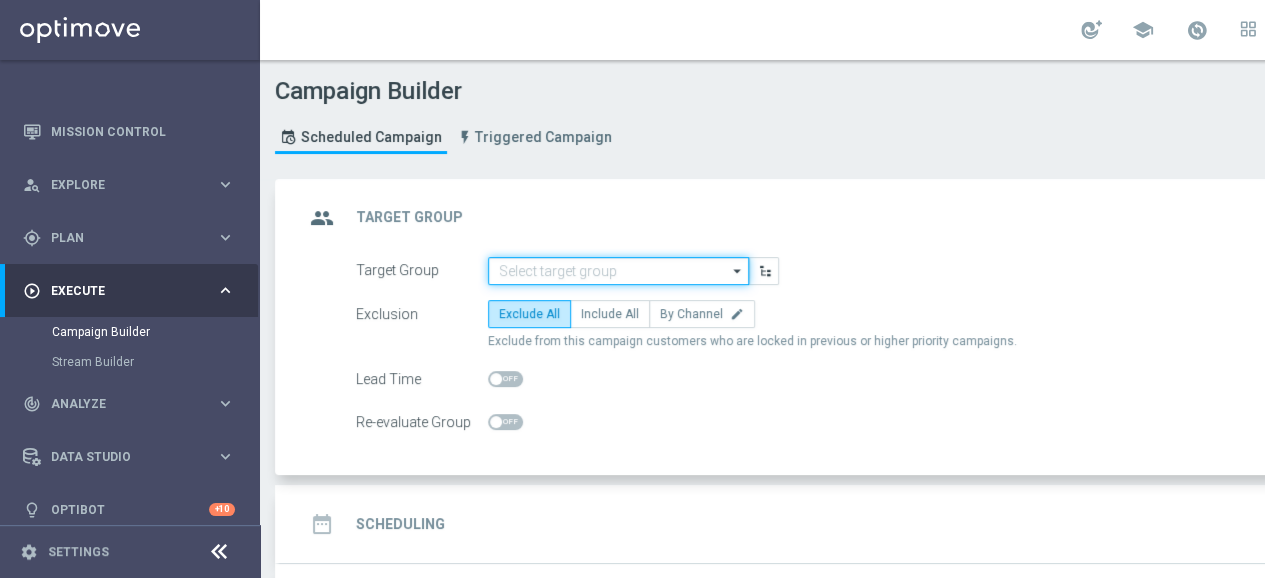 click 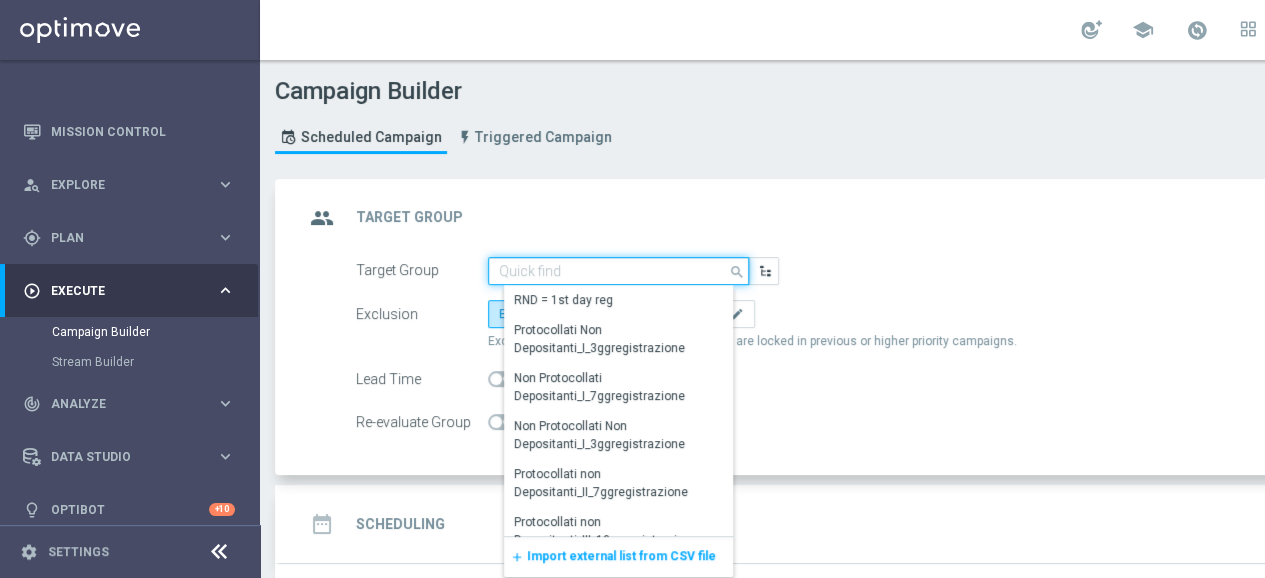 paste on "Casinò e Quick Diamond Confirmed + Young+ Exiting" 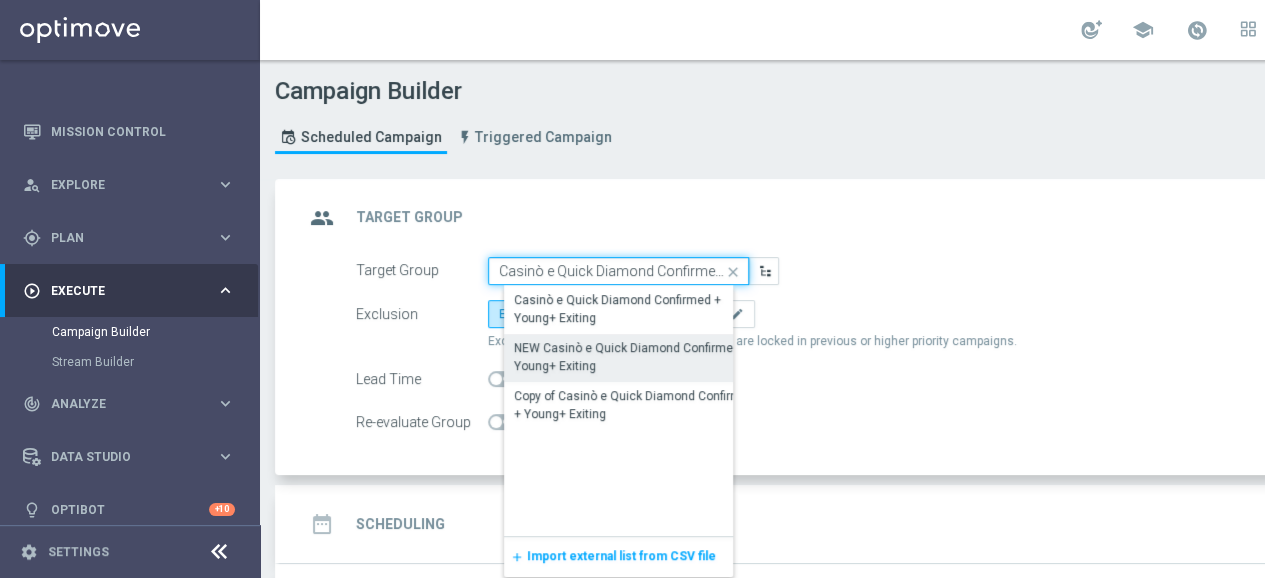 scroll, scrollTop: 0, scrollLeft: 92, axis: horizontal 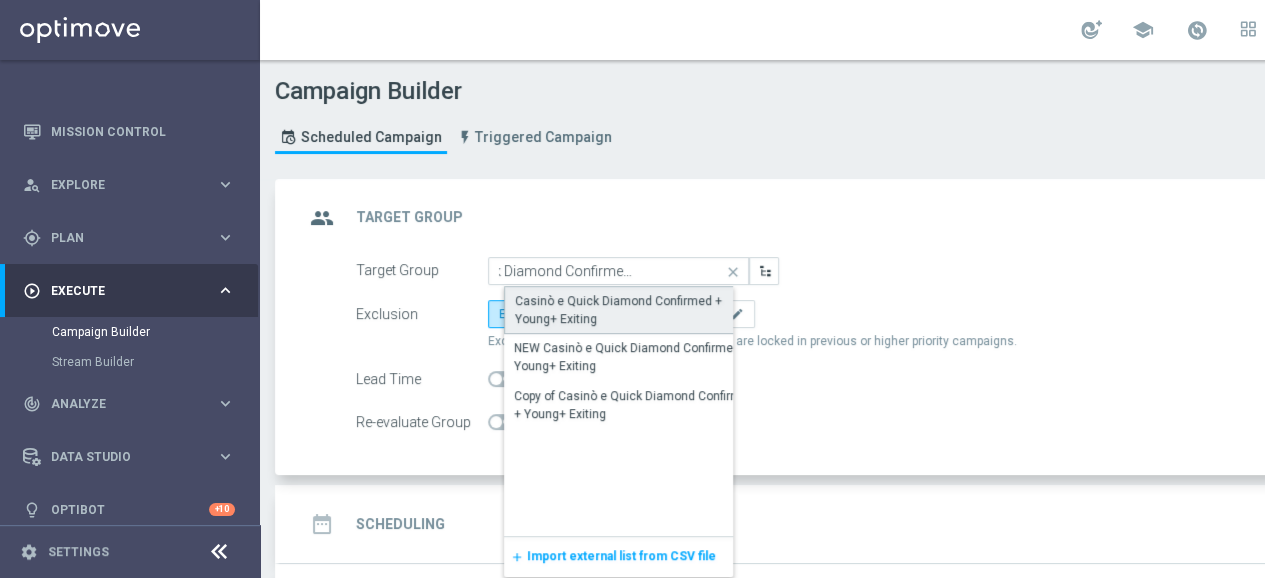 click on "Casinò e Quick Diamond Confirmed + Young+ Exiting" 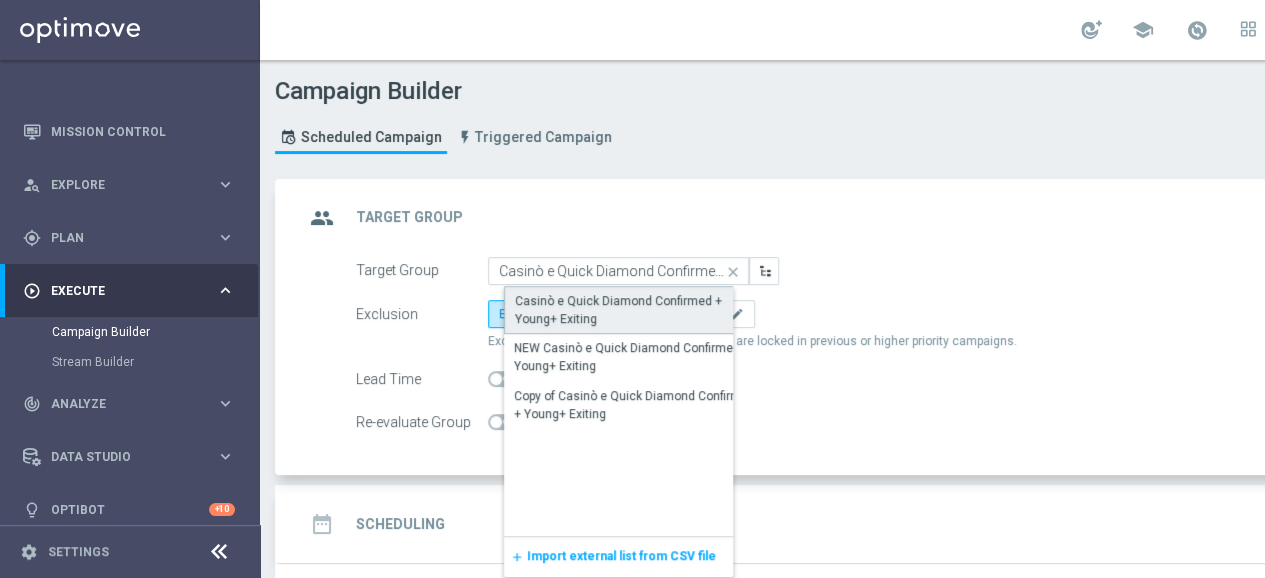type on "Casinò e Quick Diamond Confirmed + Young+ Exiting" 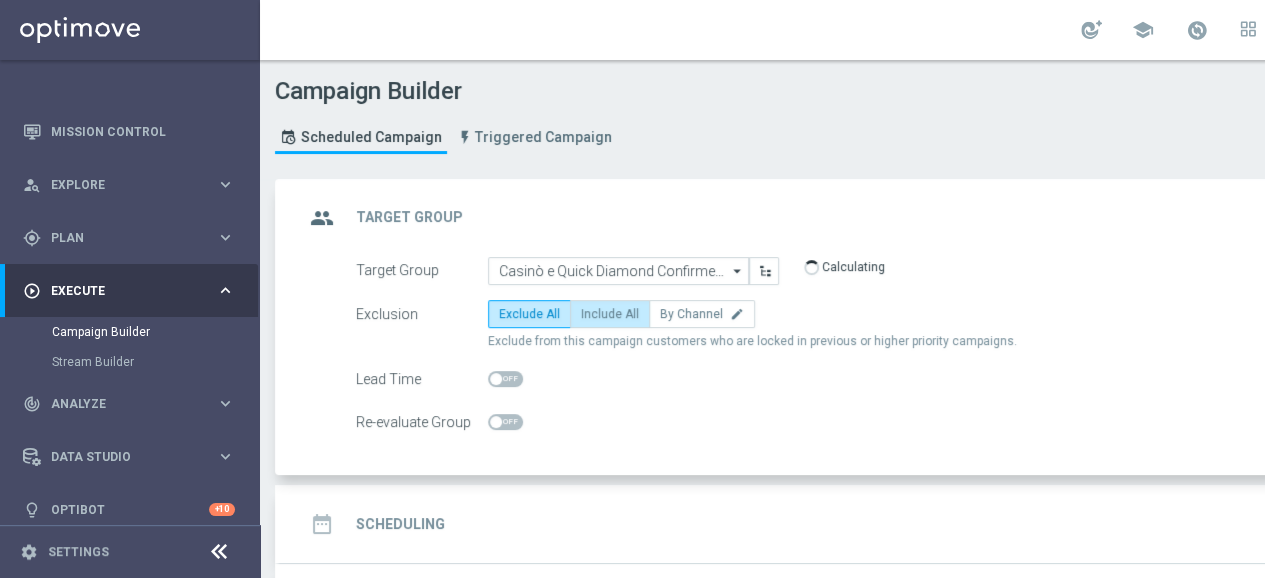 click on "Include All" 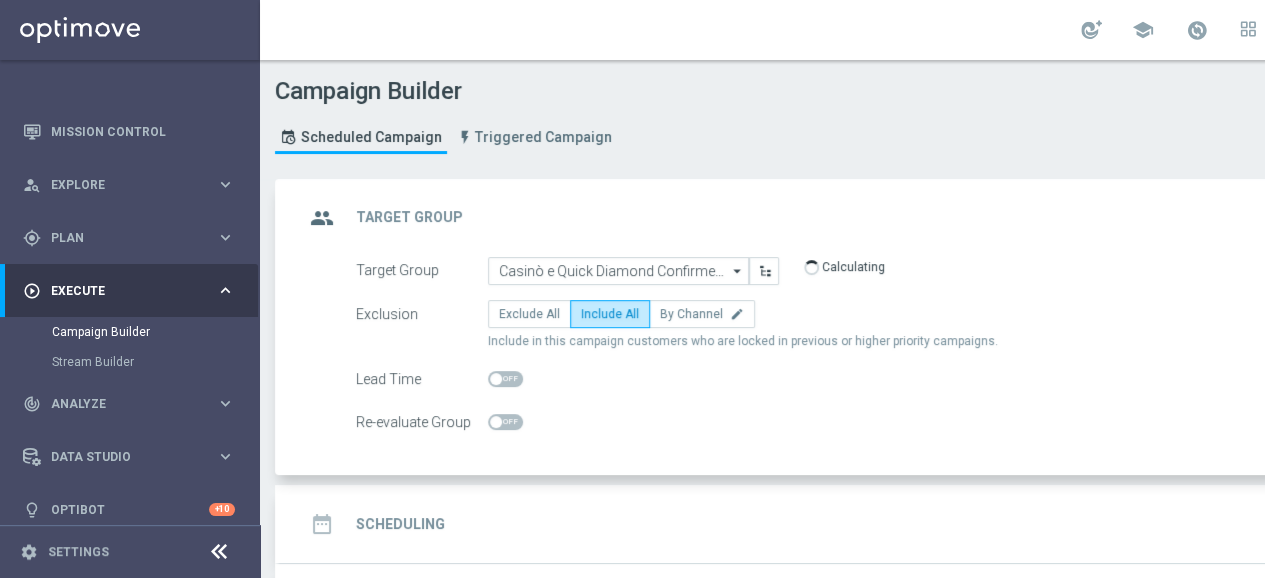 scroll, scrollTop: 100, scrollLeft: 0, axis: vertical 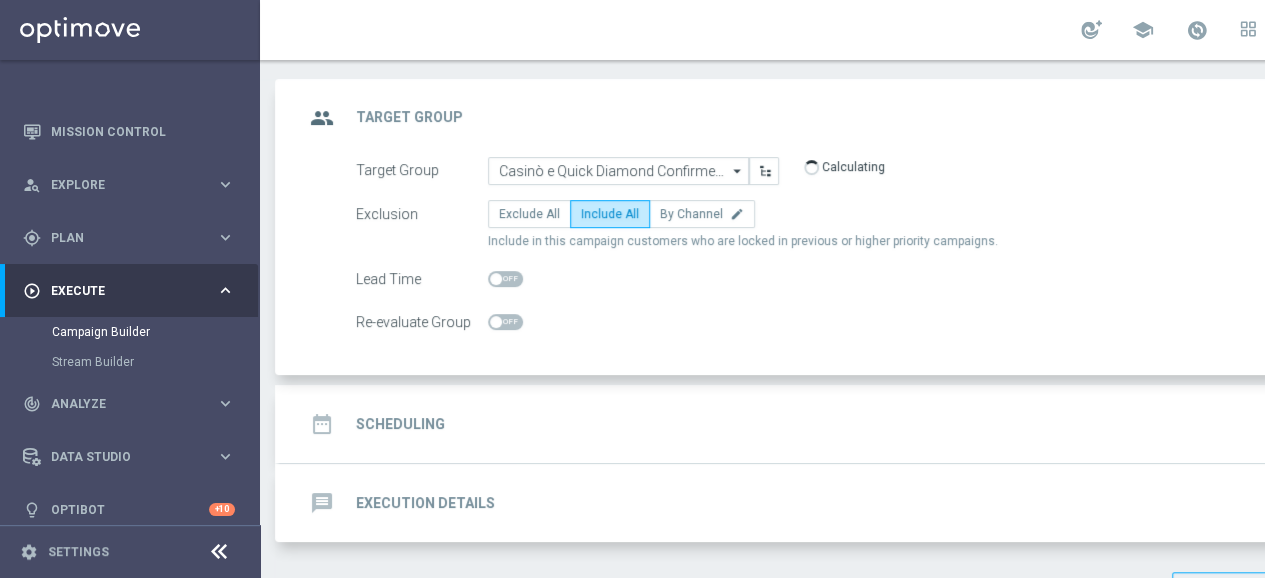 click on "Scheduling" 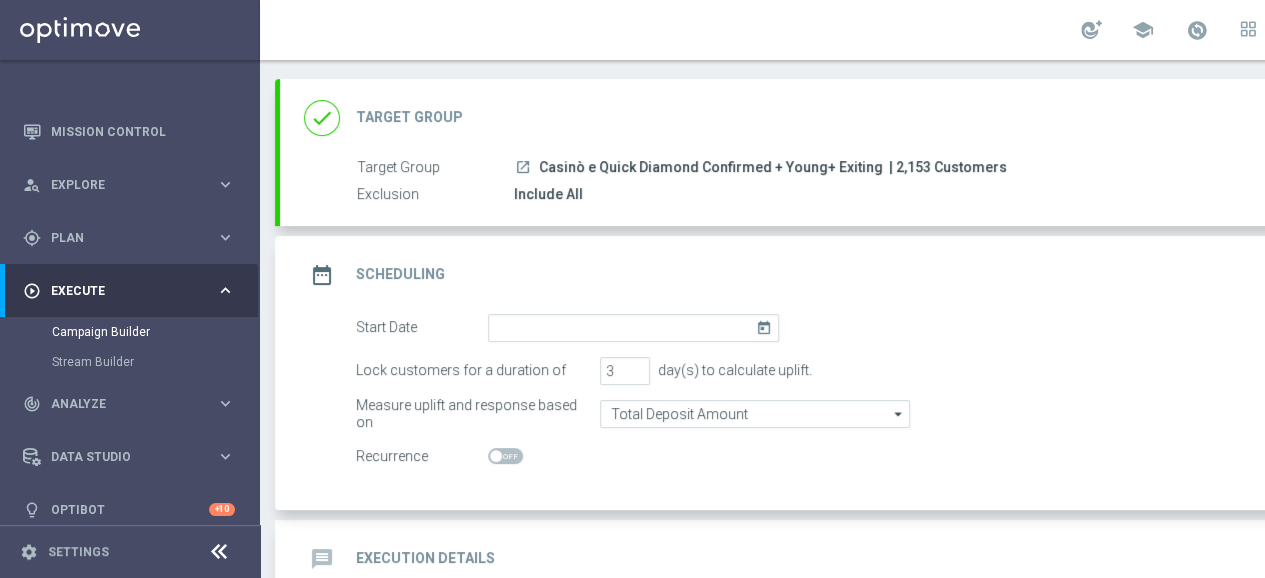 click on "today" 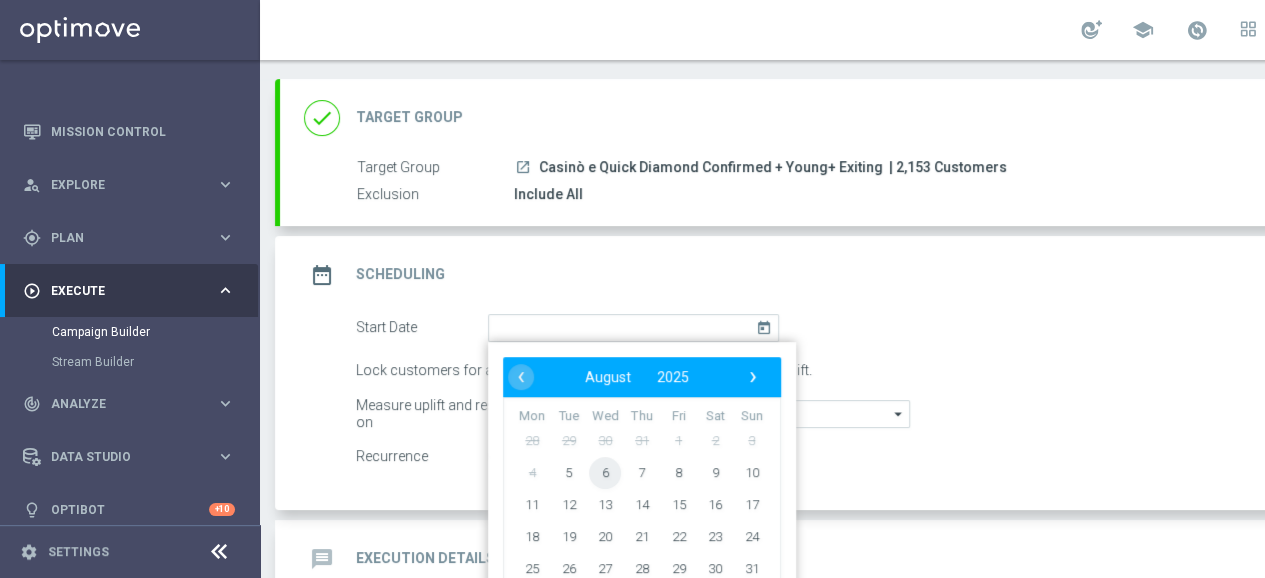 click on "6" 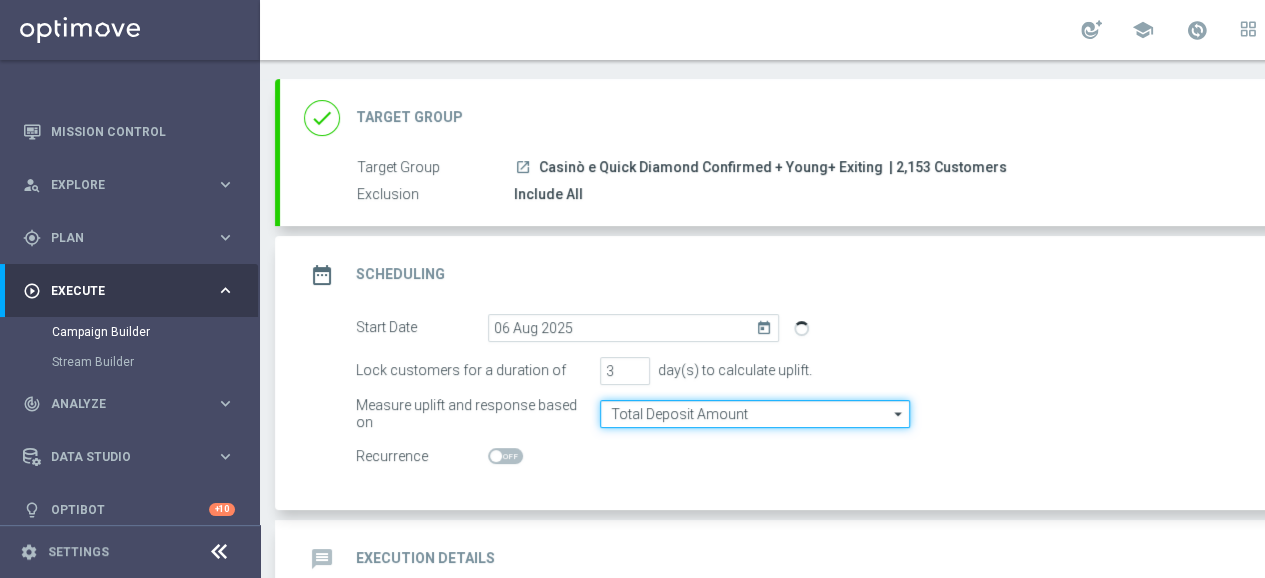 click on "Total Deposit Amount" 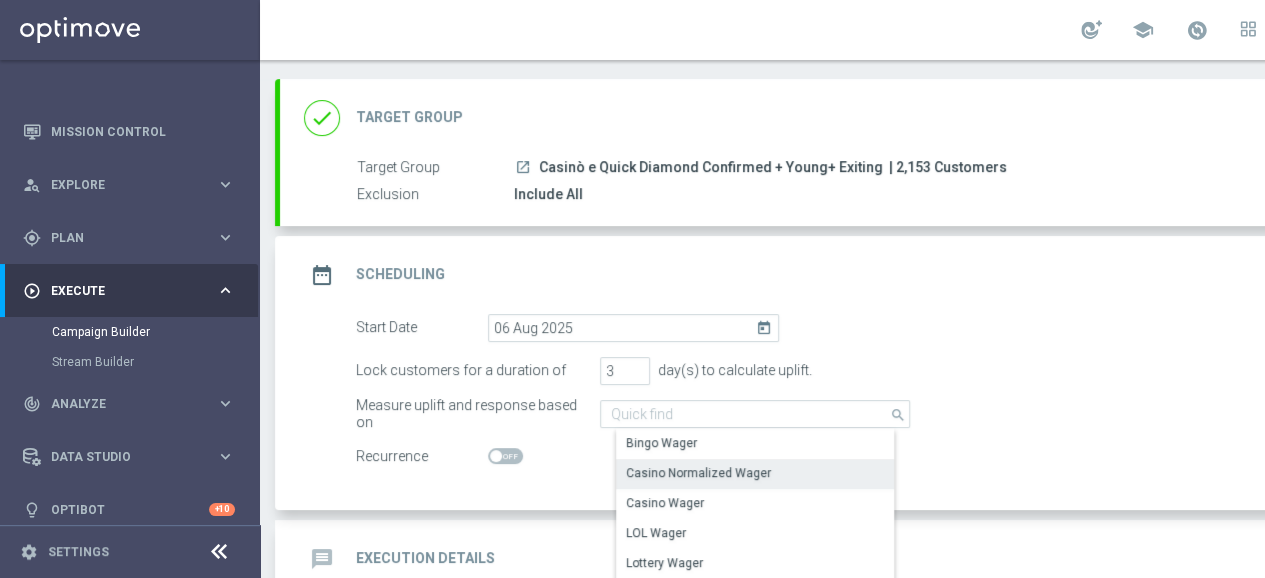 click on "Casino Normalized Wager" 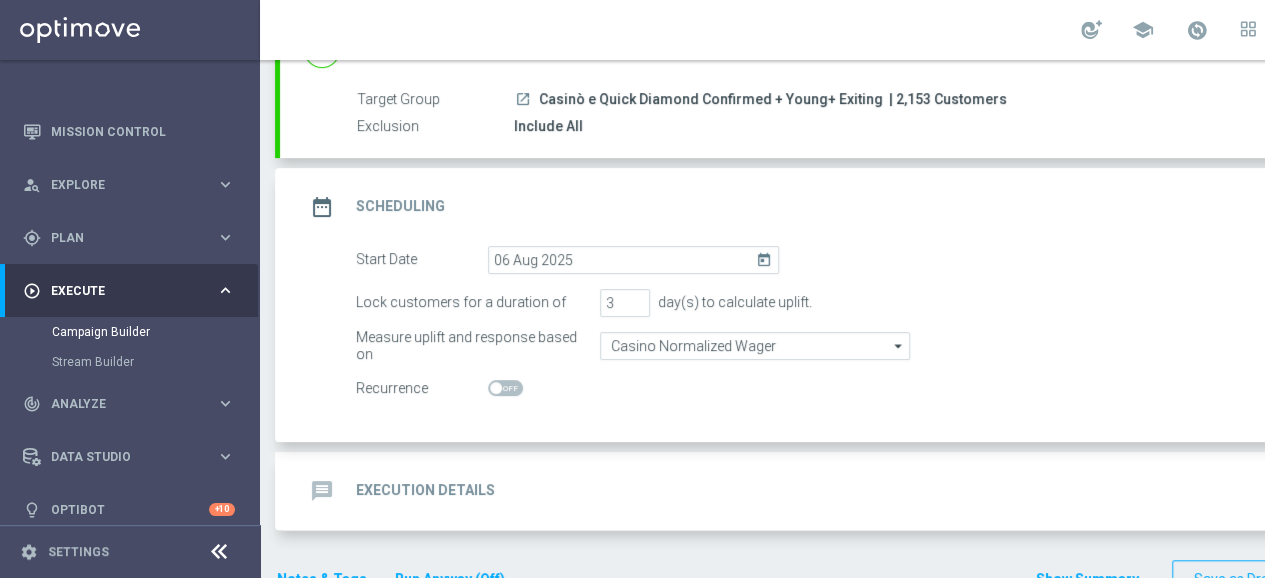 scroll, scrollTop: 210, scrollLeft: 0, axis: vertical 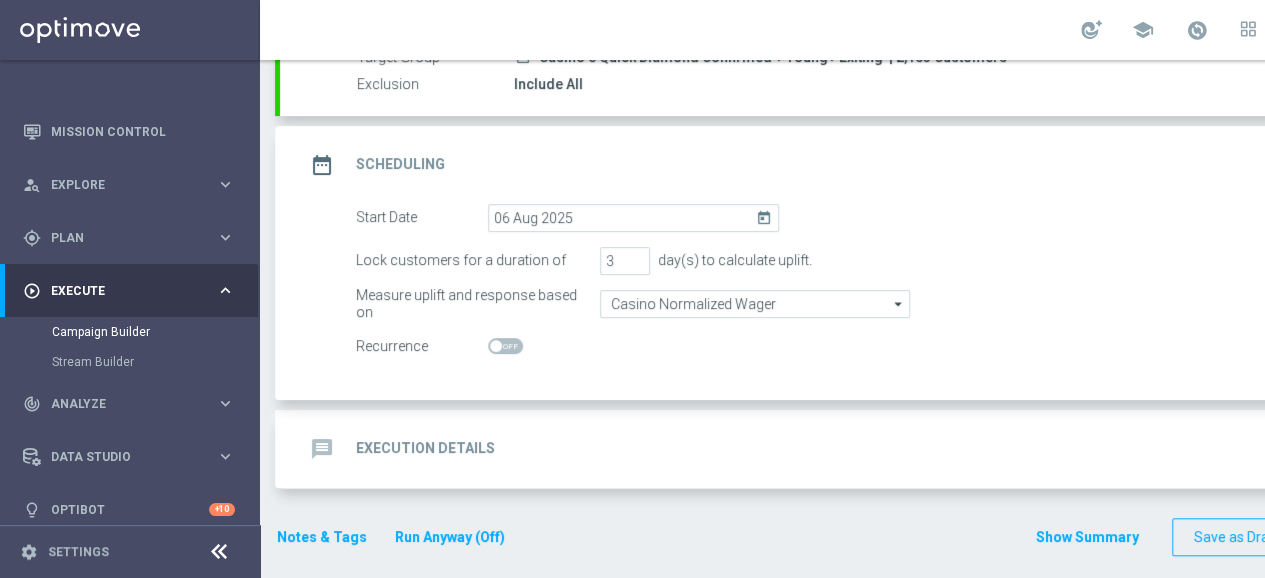 click on "Execution Details" 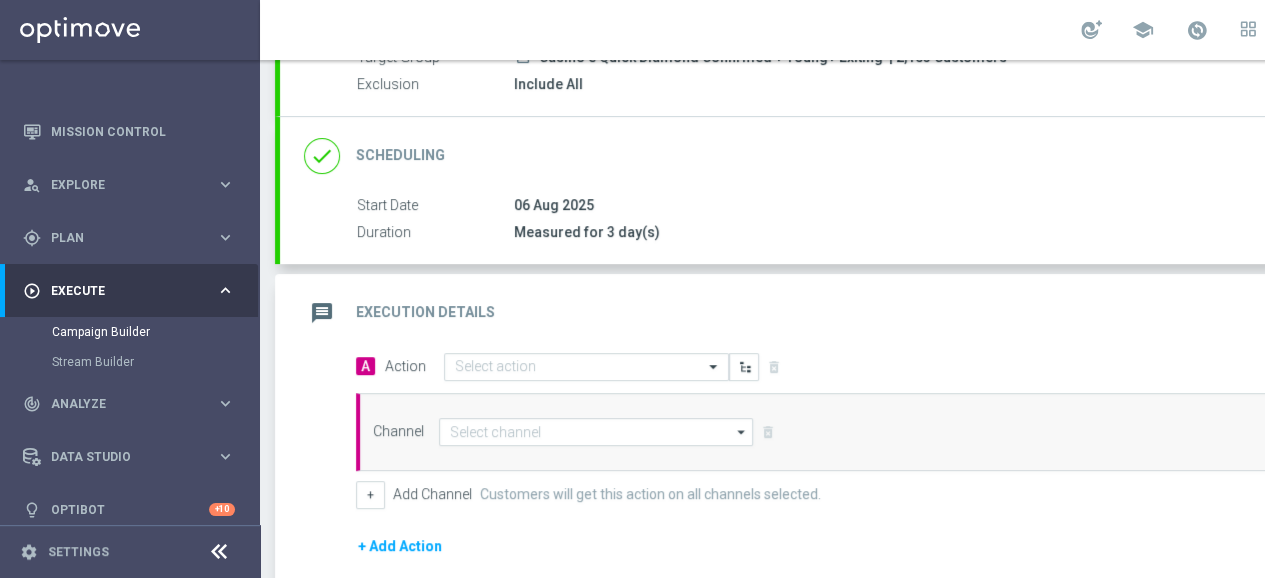 scroll, scrollTop: 410, scrollLeft: 0, axis: vertical 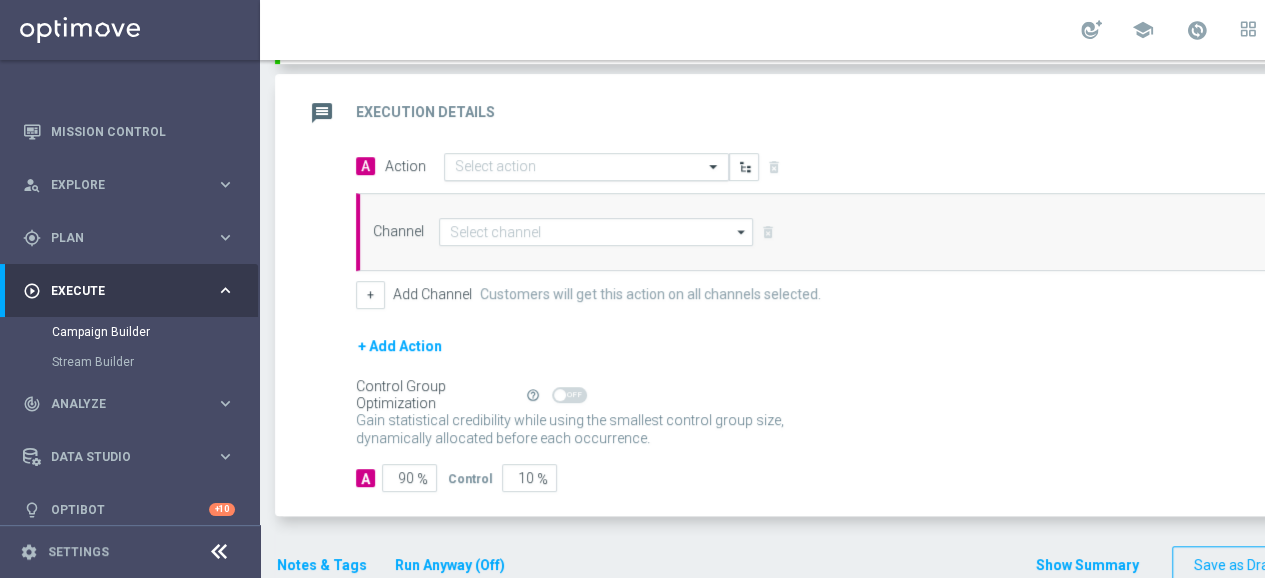 click 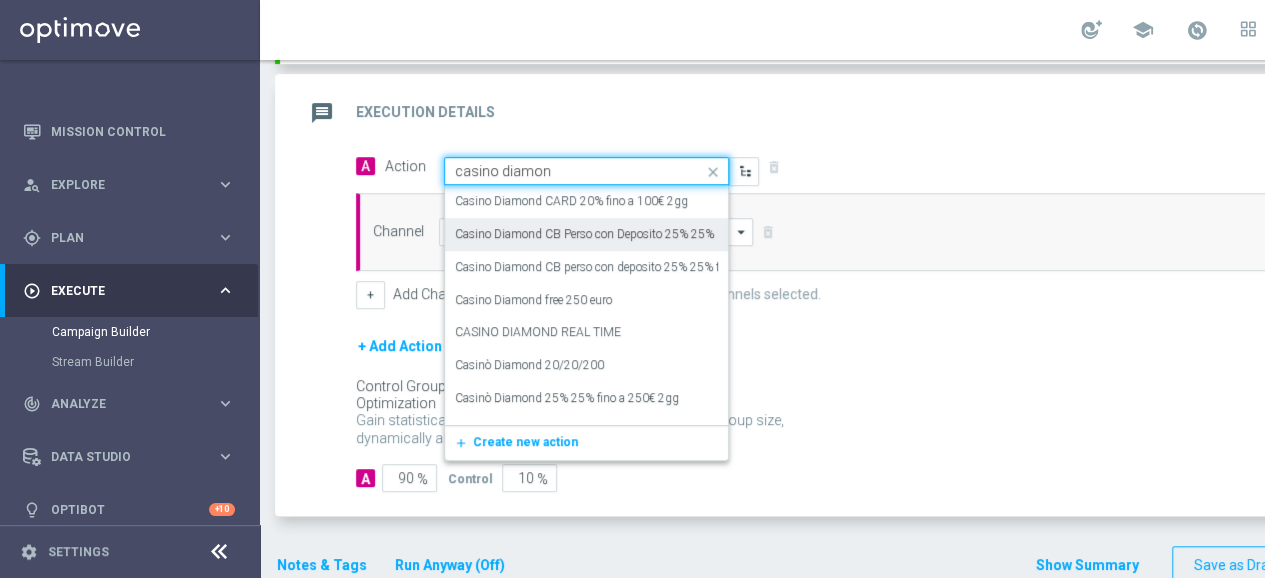 type on "casino diamond" 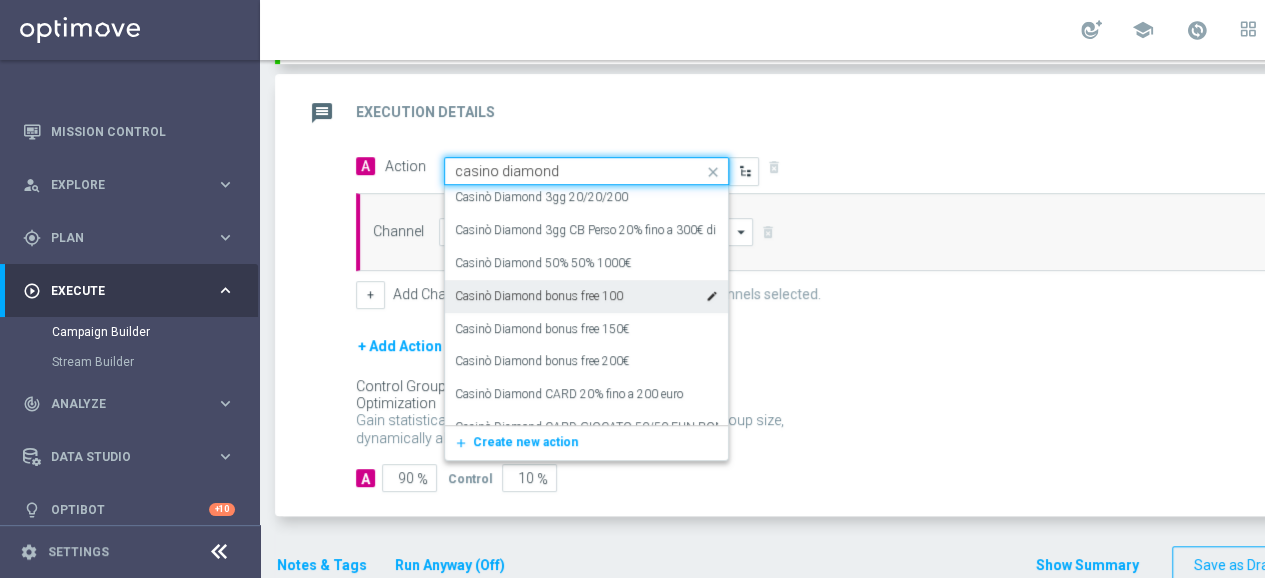 scroll, scrollTop: 600, scrollLeft: 0, axis: vertical 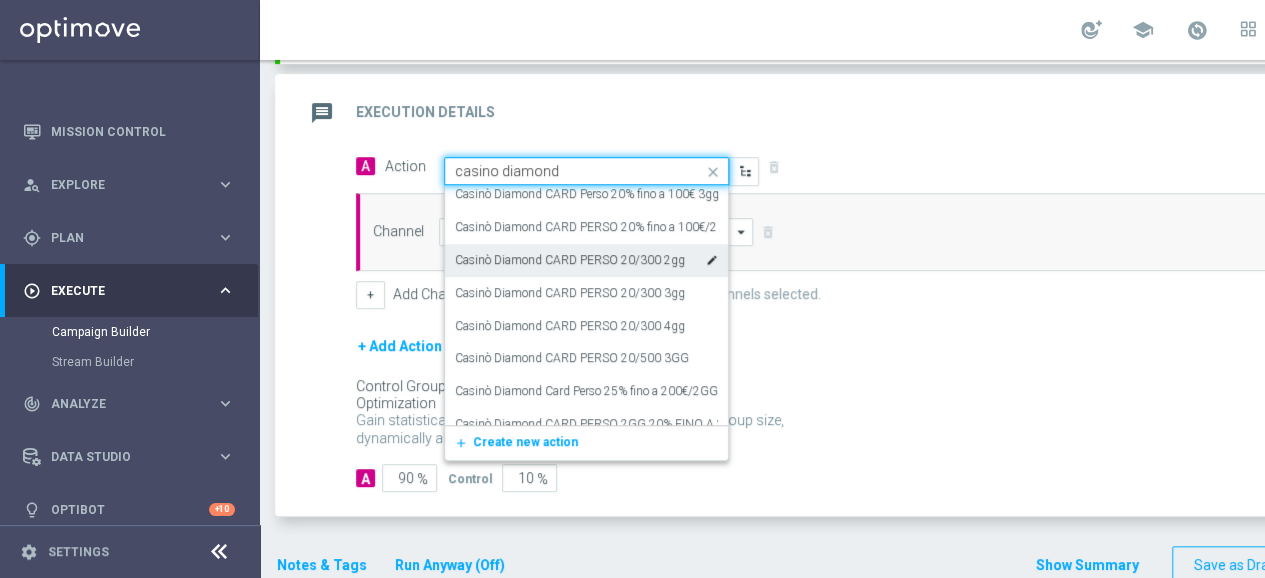 click on "Casinò Diamond CARD PERSO 20/300 2gg" at bounding box center [570, 260] 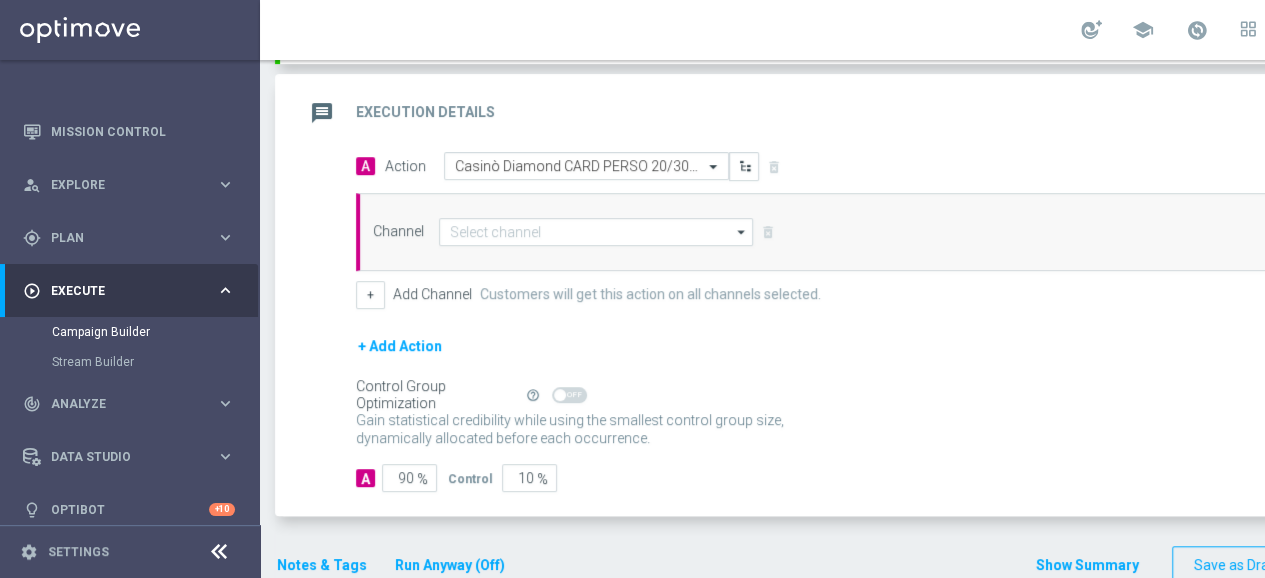 click on "Channel
arrow_drop_down
Show Selected
0 of 20
Optimail" 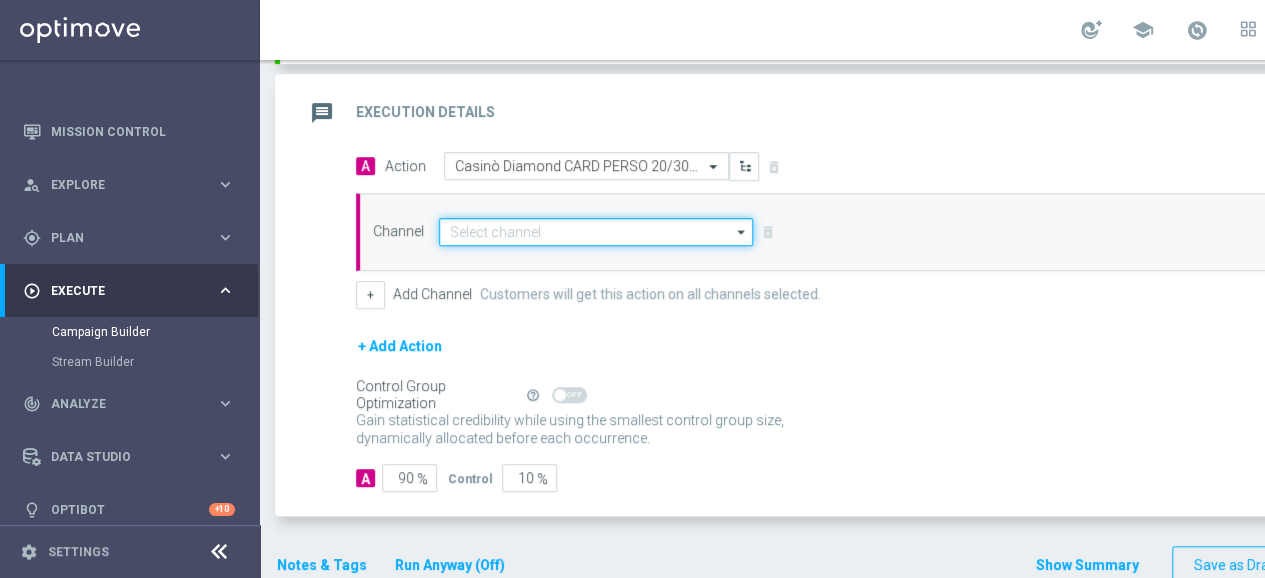 click 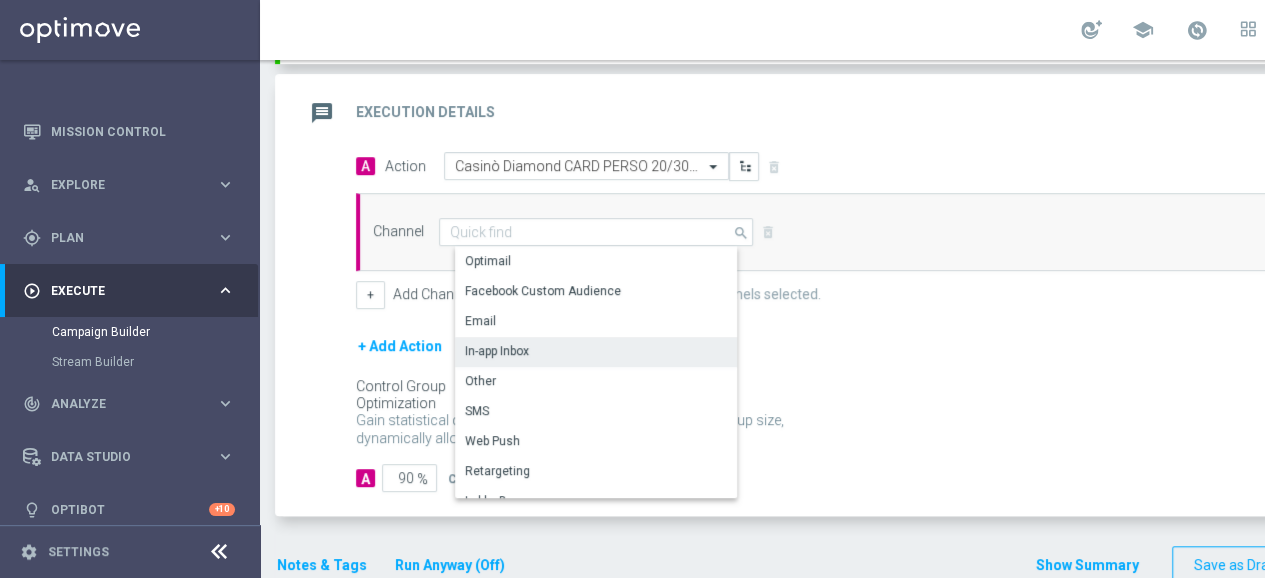 click on "In-app Inbox" 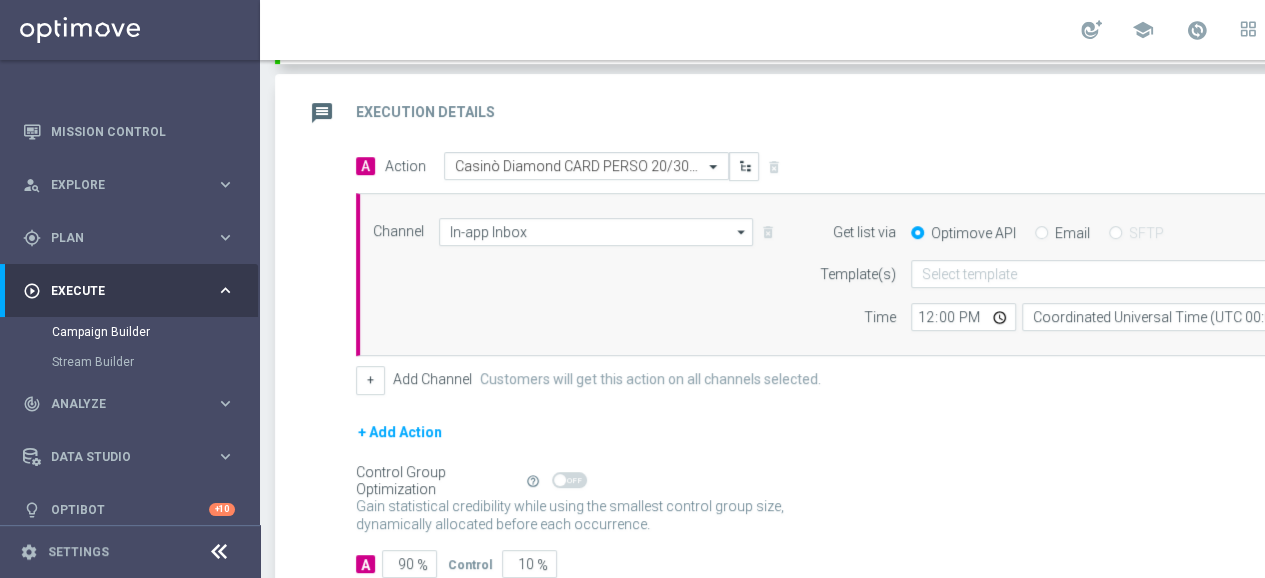 click on "Email" at bounding box center (1041, 234) 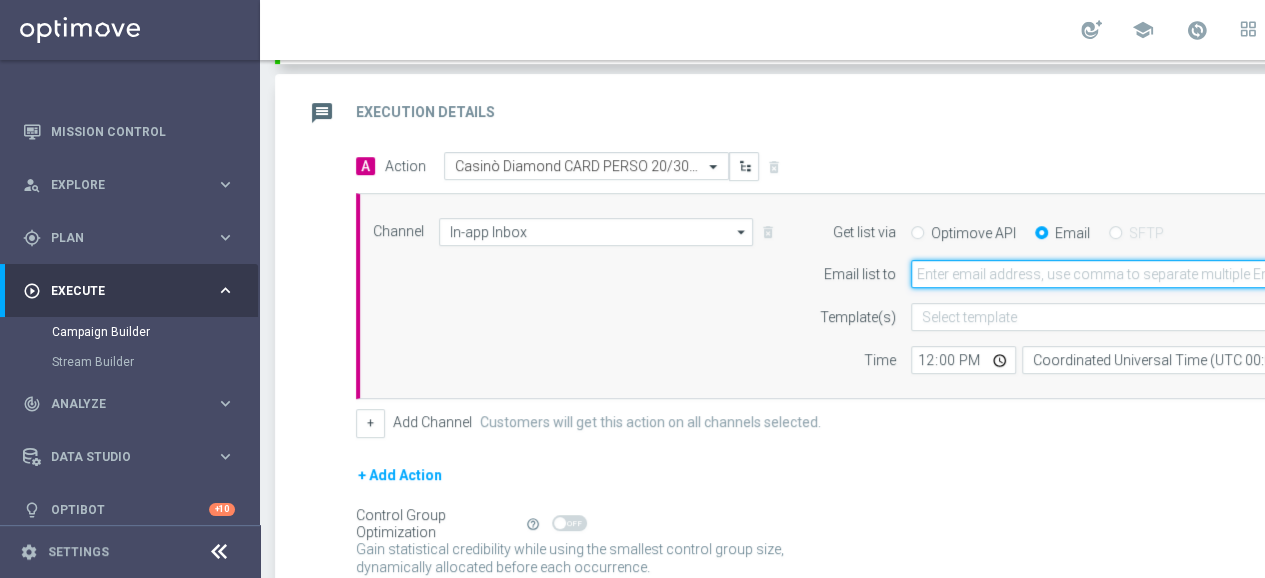 click 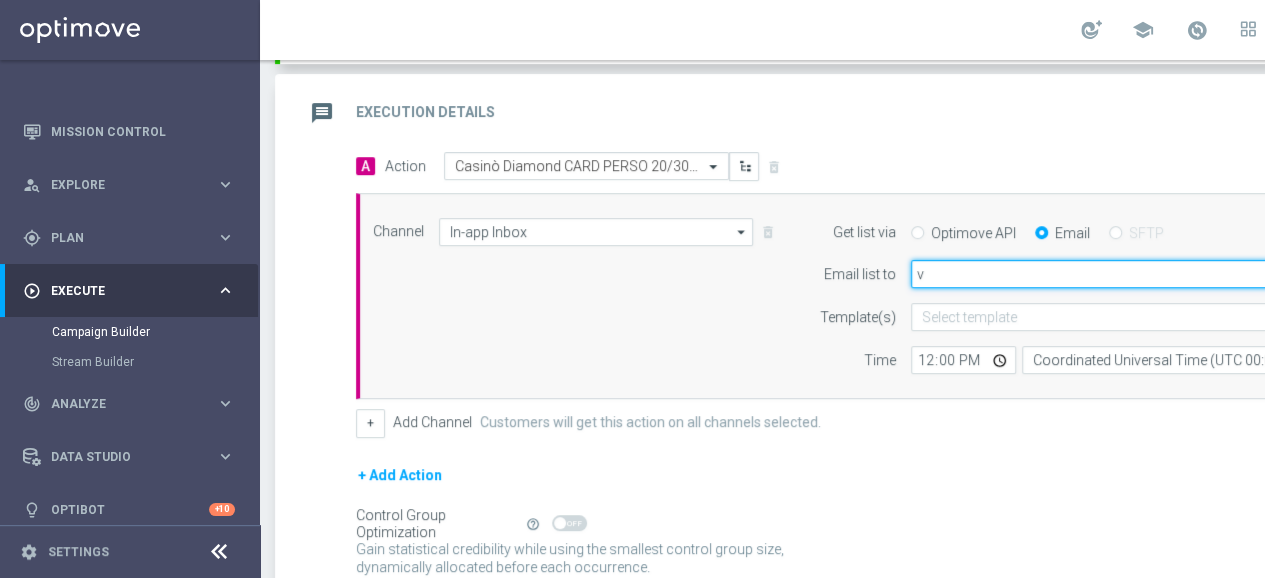 scroll, scrollTop: 0, scrollLeft: 124, axis: horizontal 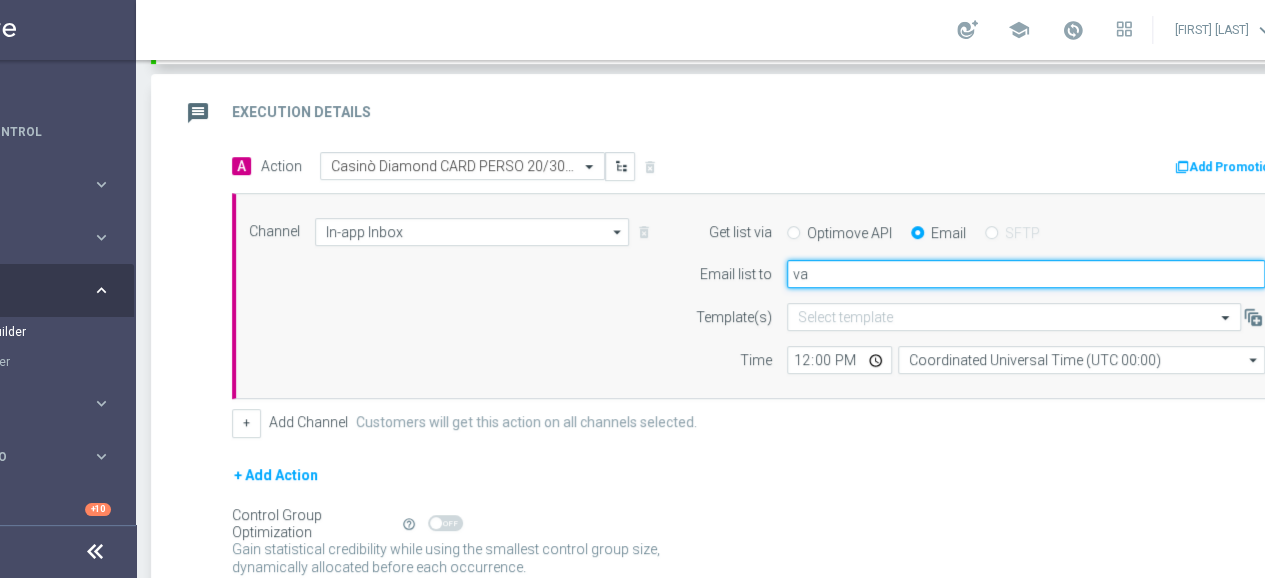 type on "[EMAIL]" 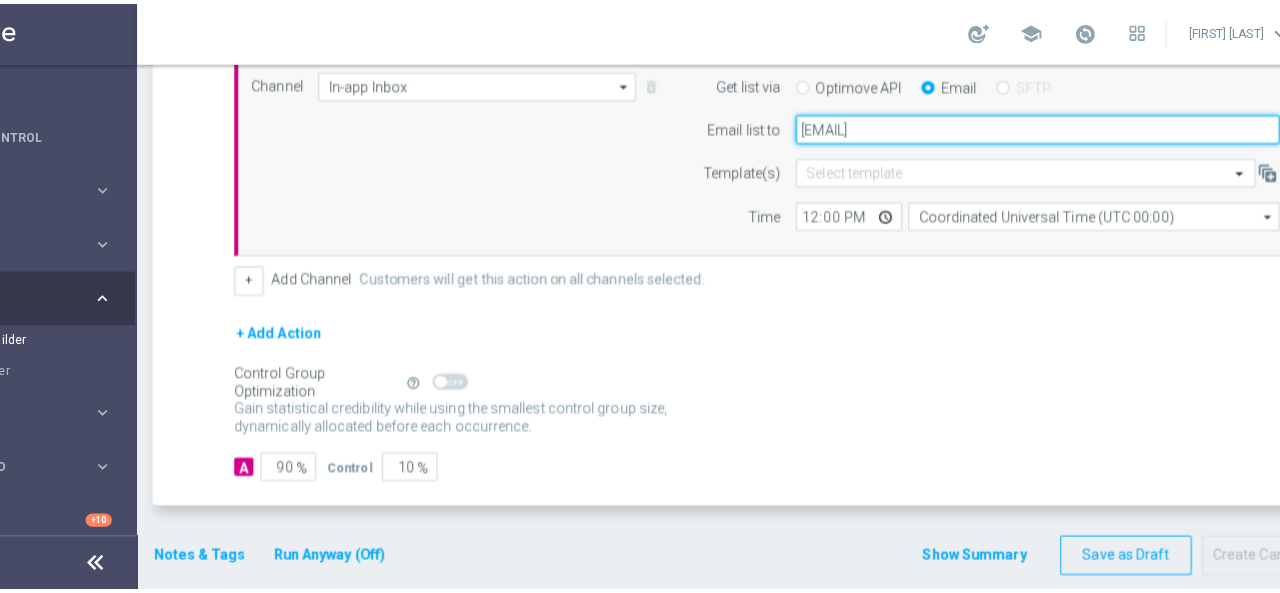 scroll, scrollTop: 564, scrollLeft: 0, axis: vertical 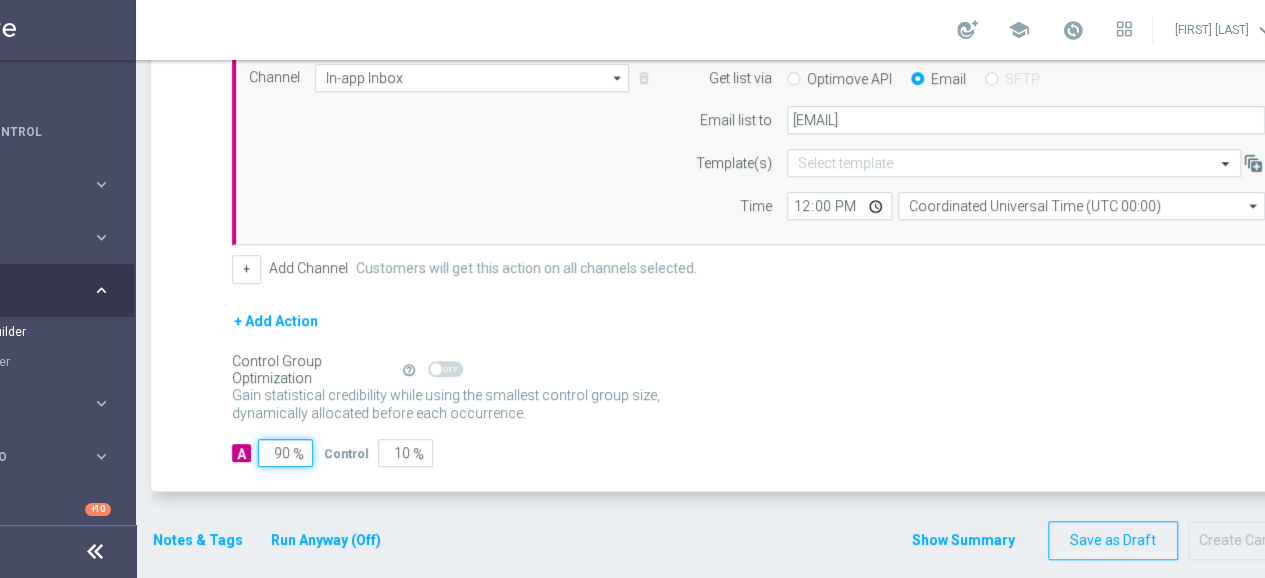 click on "90" 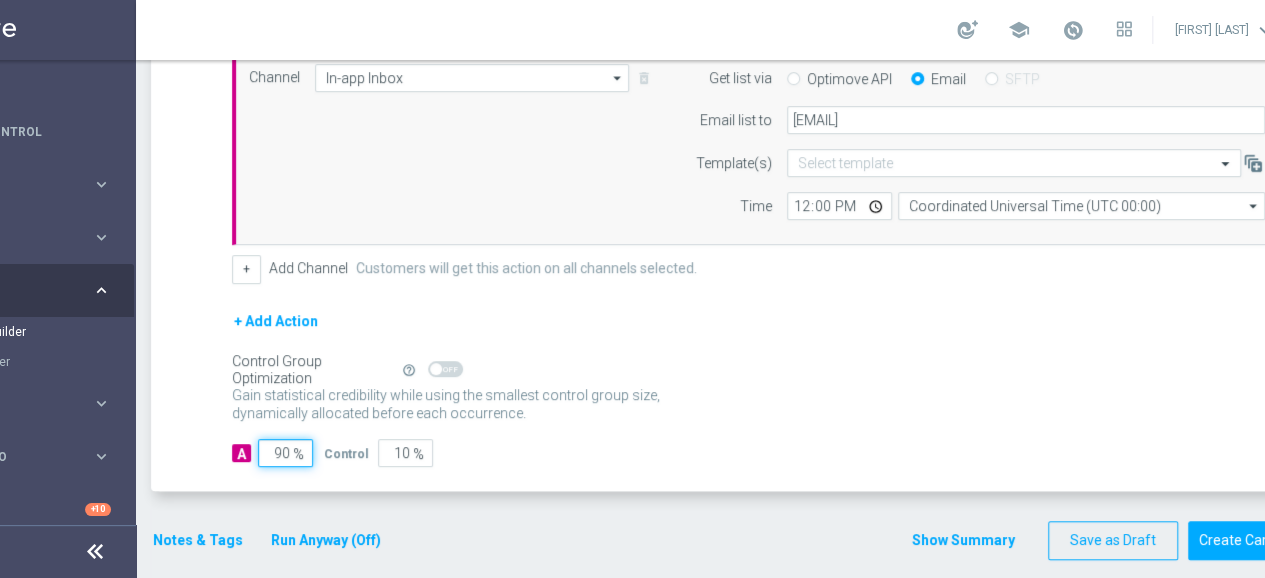 type on "9" 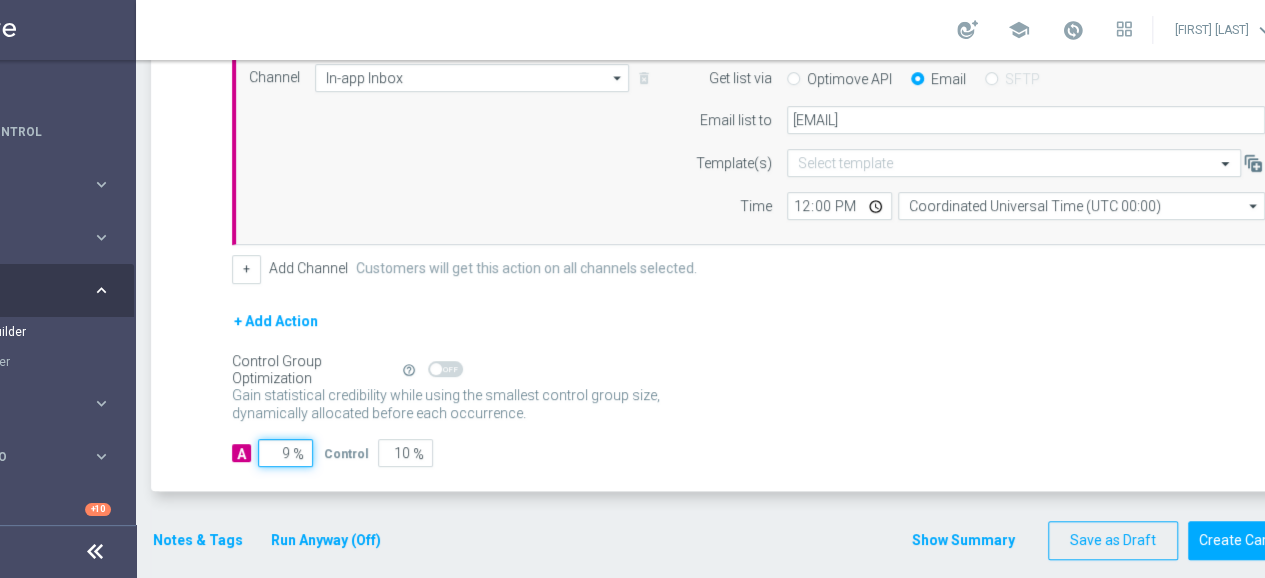 type on "91" 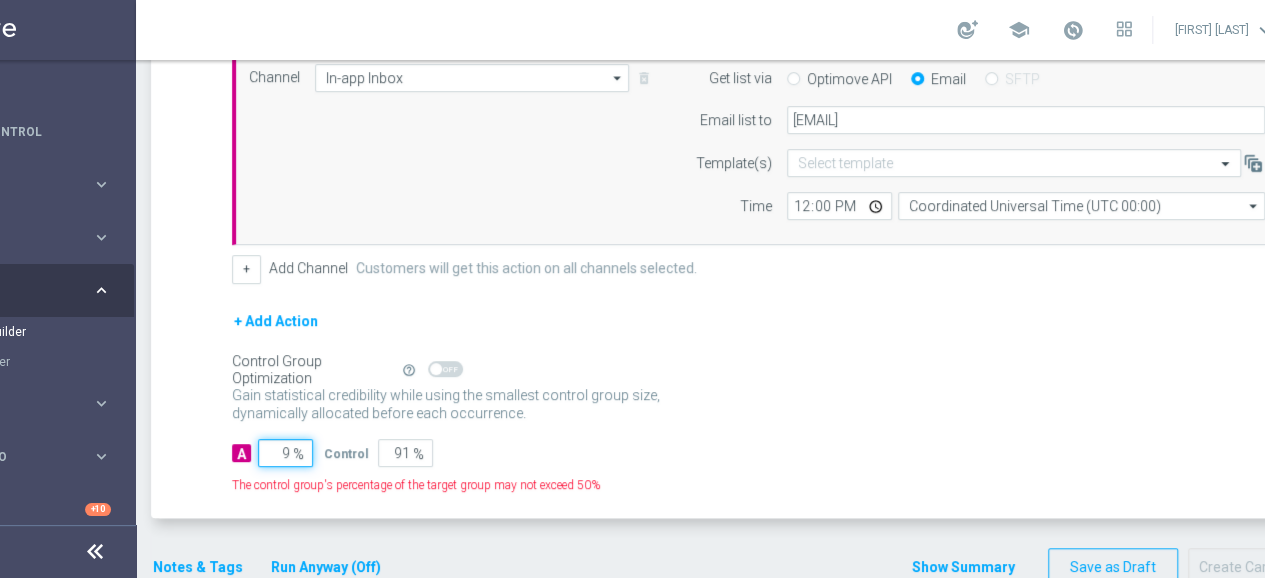 type 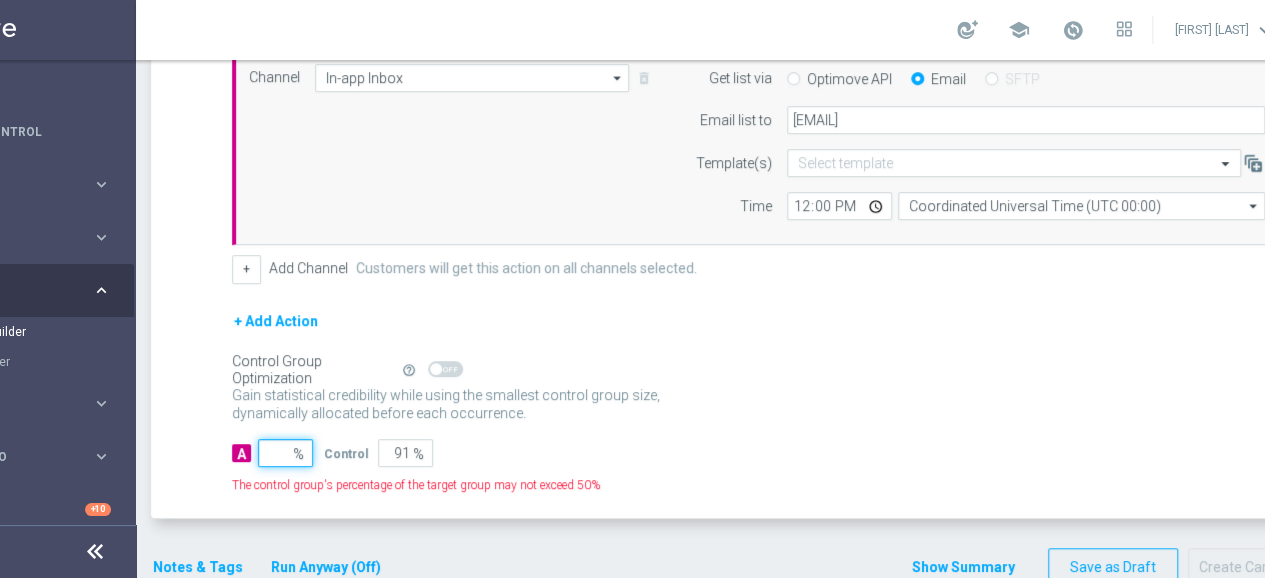 type on "100" 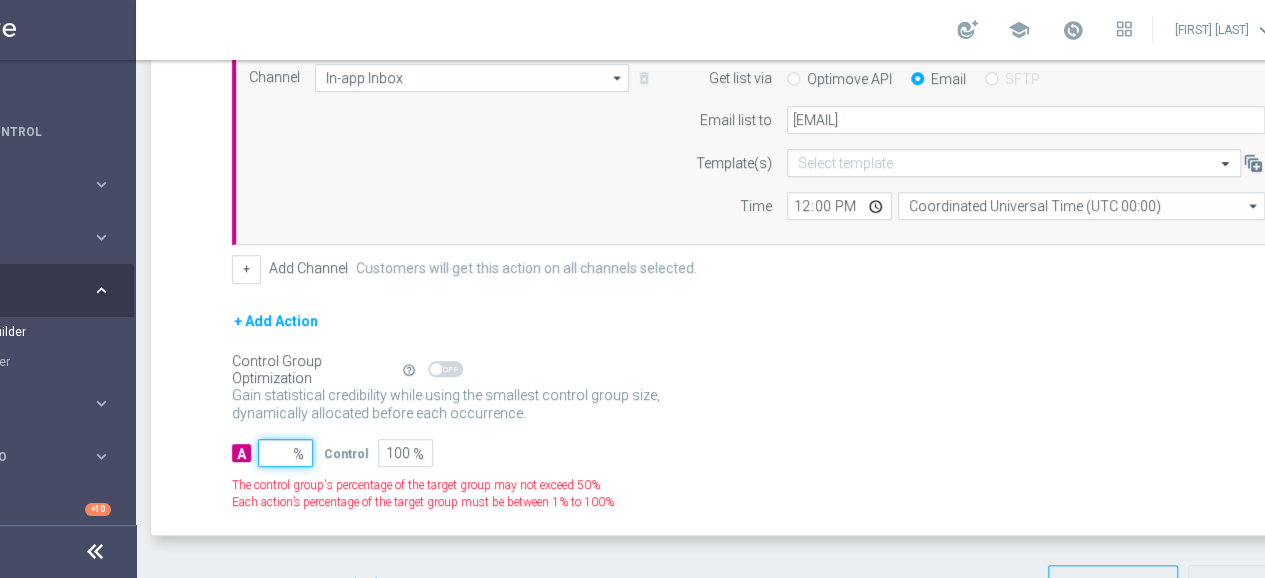 type on "1" 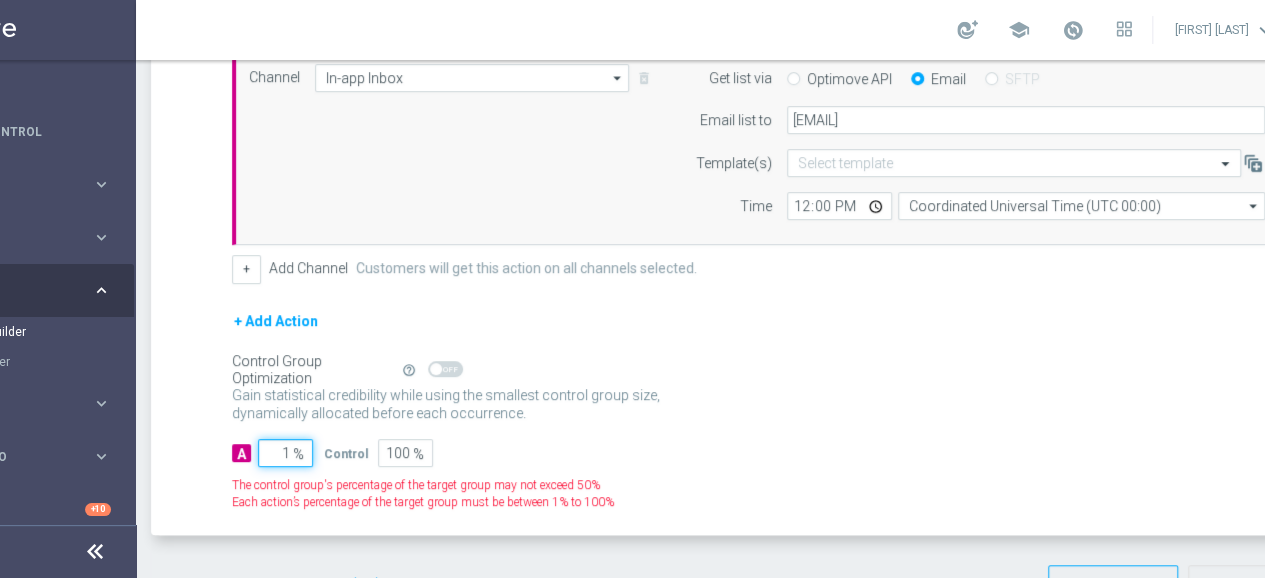 type on "99" 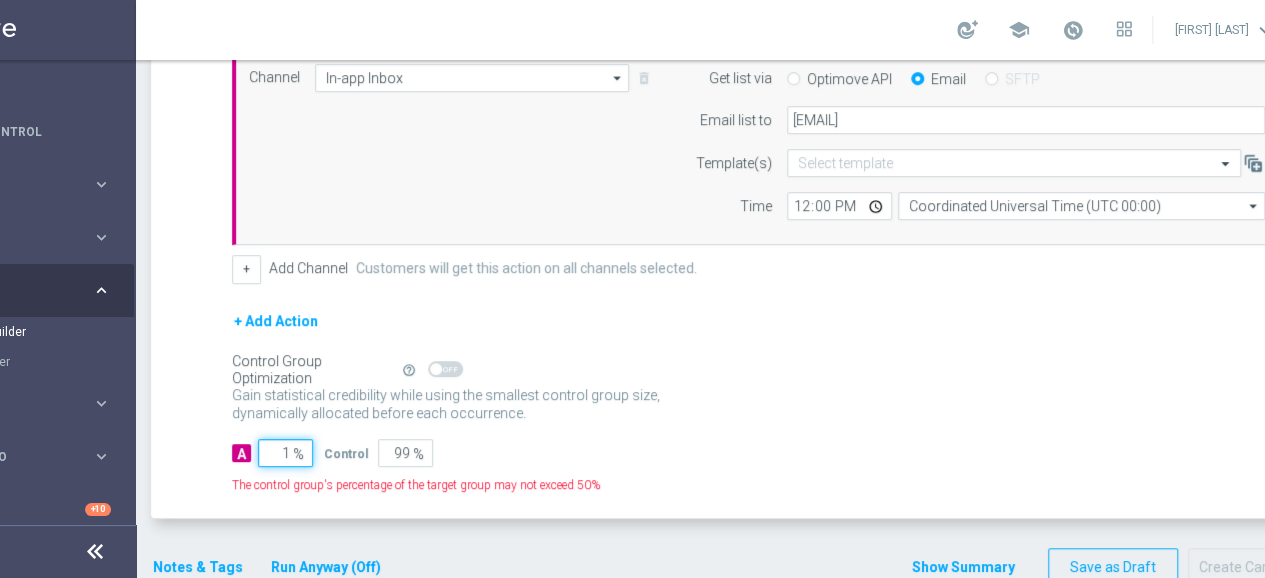 type on "10" 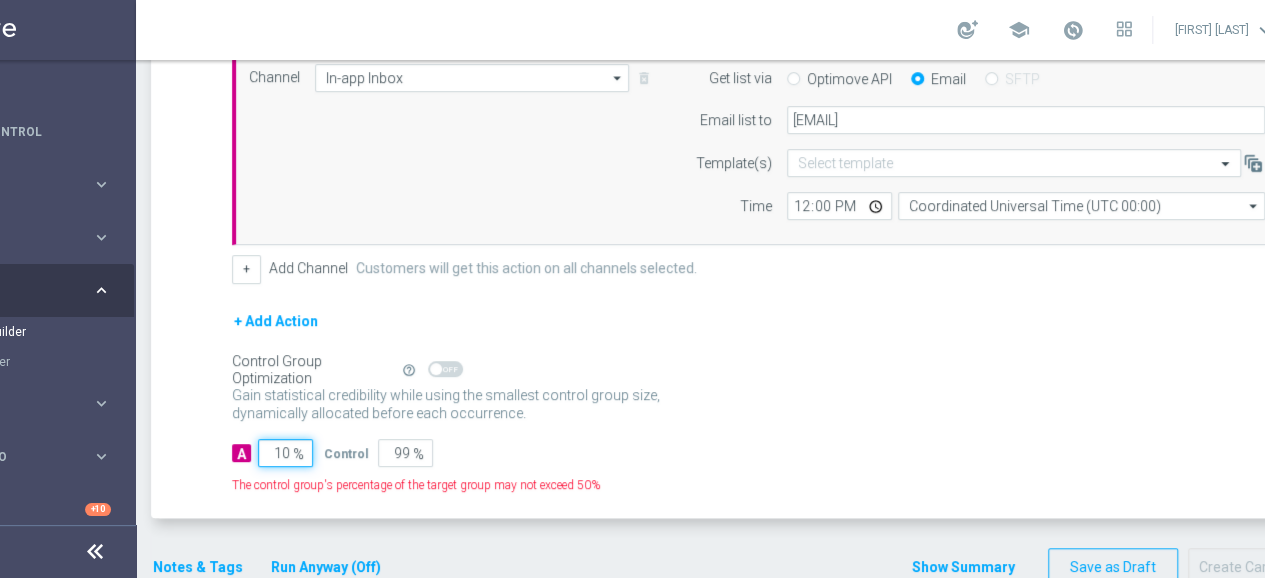 type on "90" 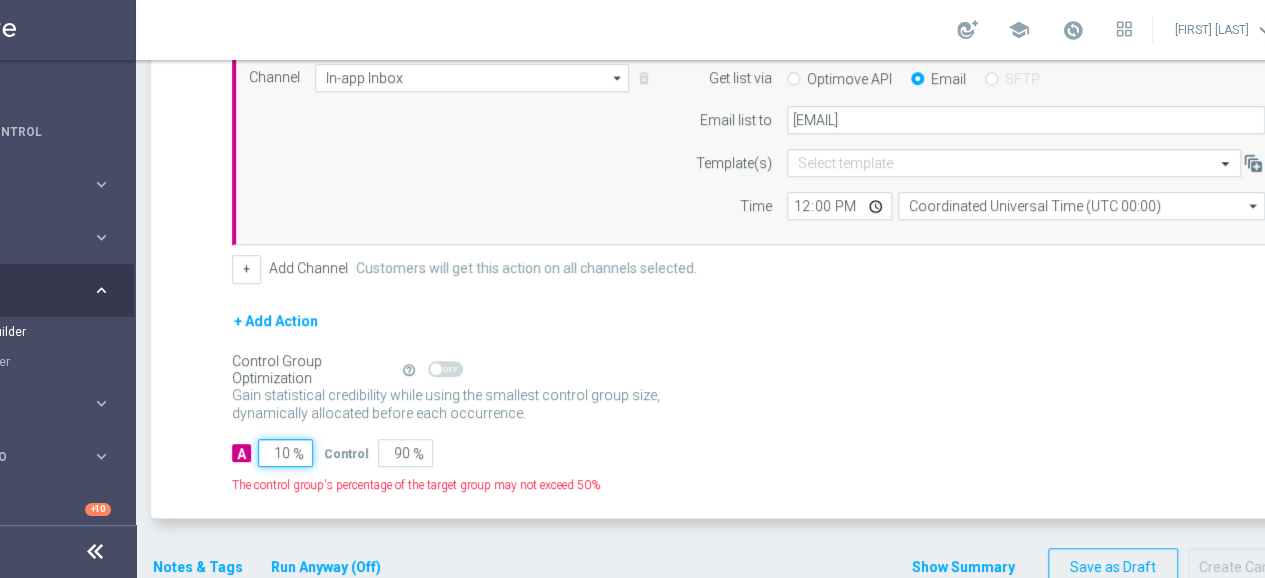 type on "100" 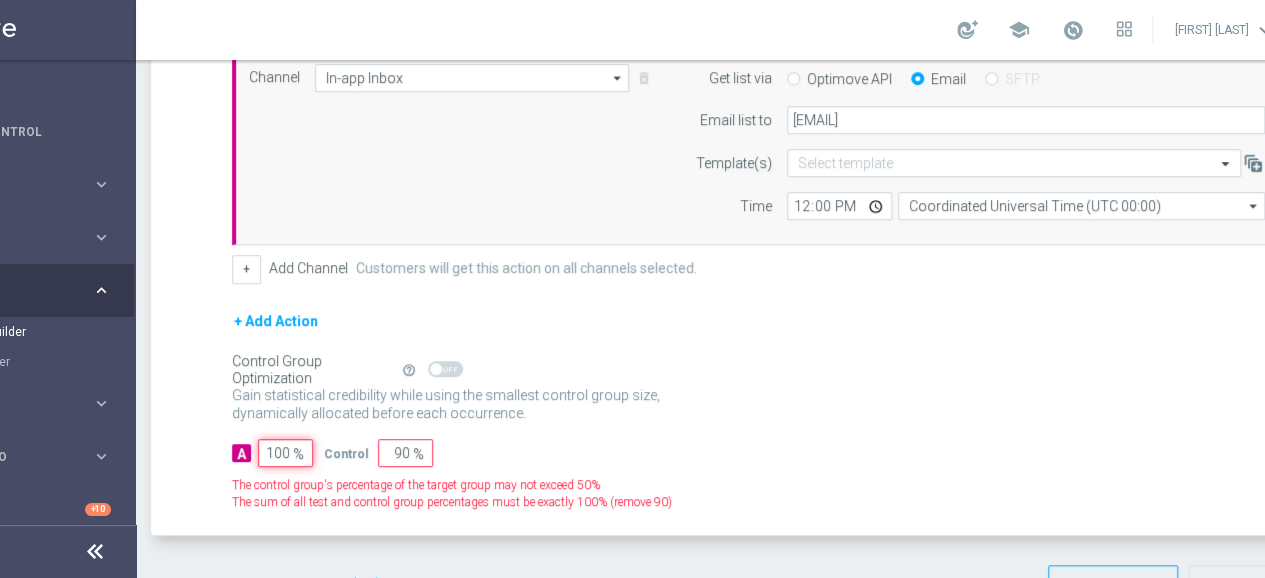 type on "0" 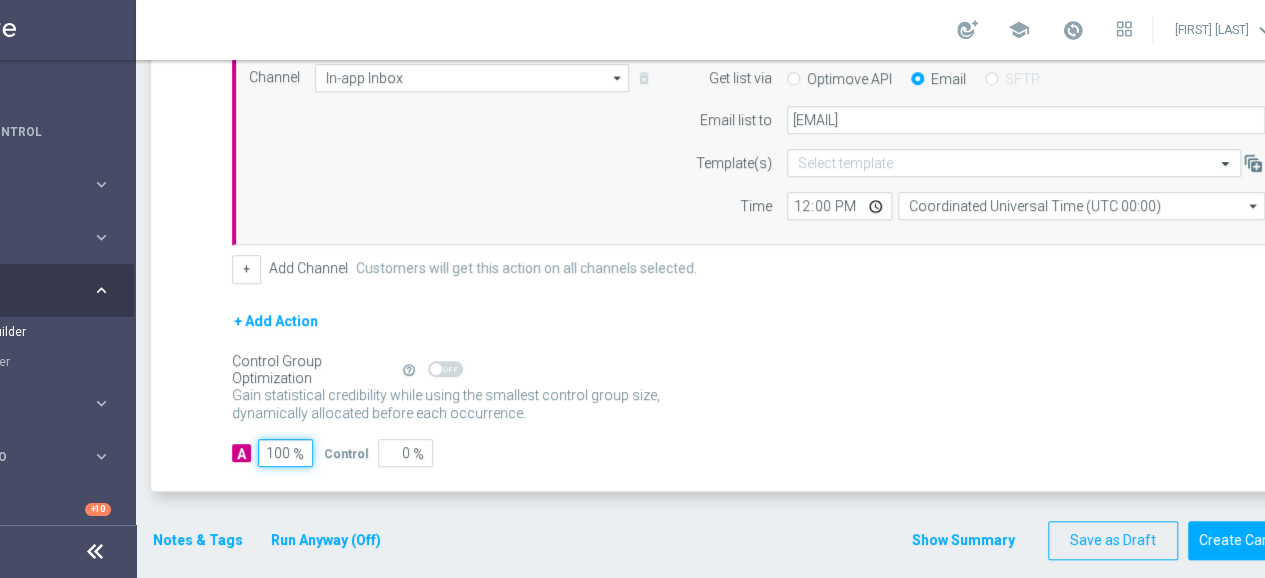 type on "100" 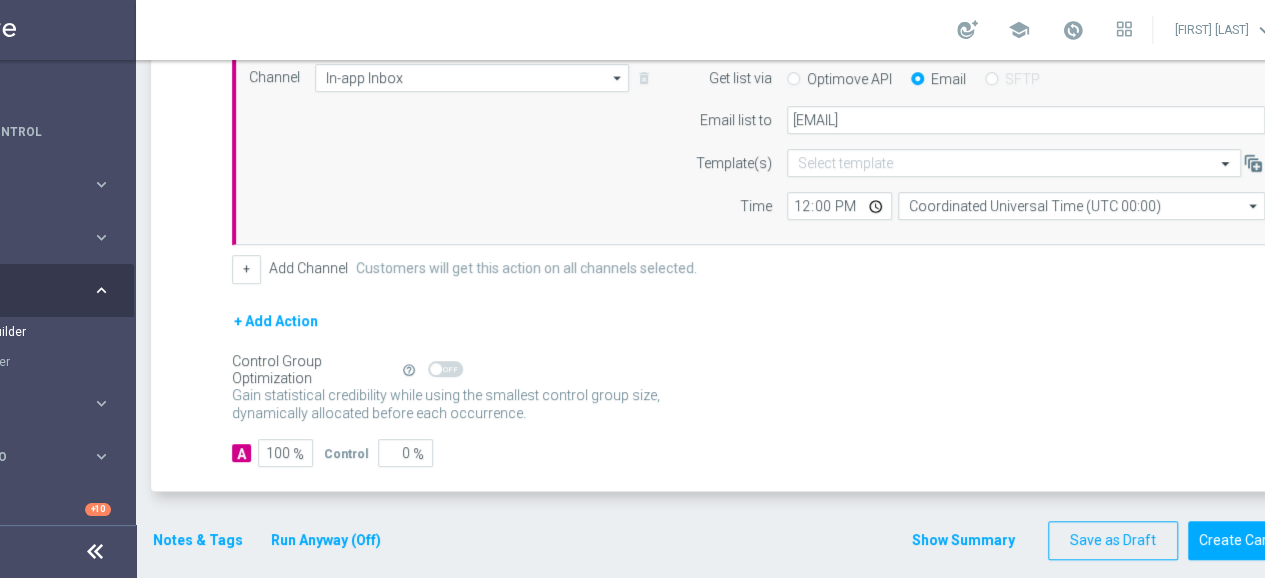 click on "Notes & Tags" 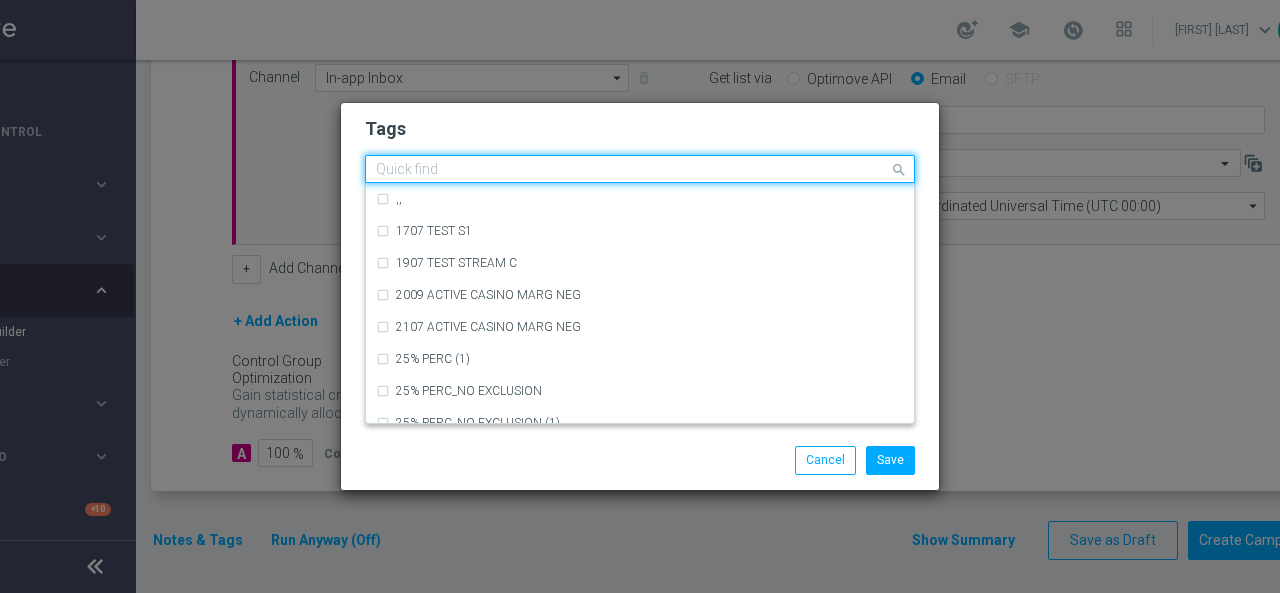 click 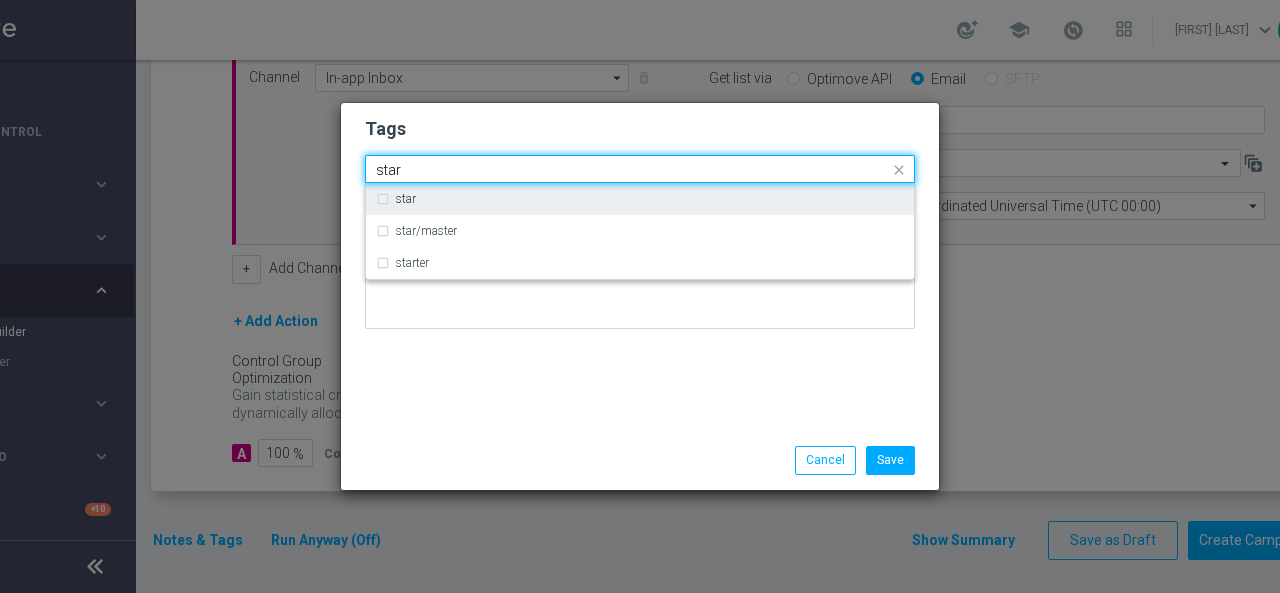 click on "star" at bounding box center [640, 199] 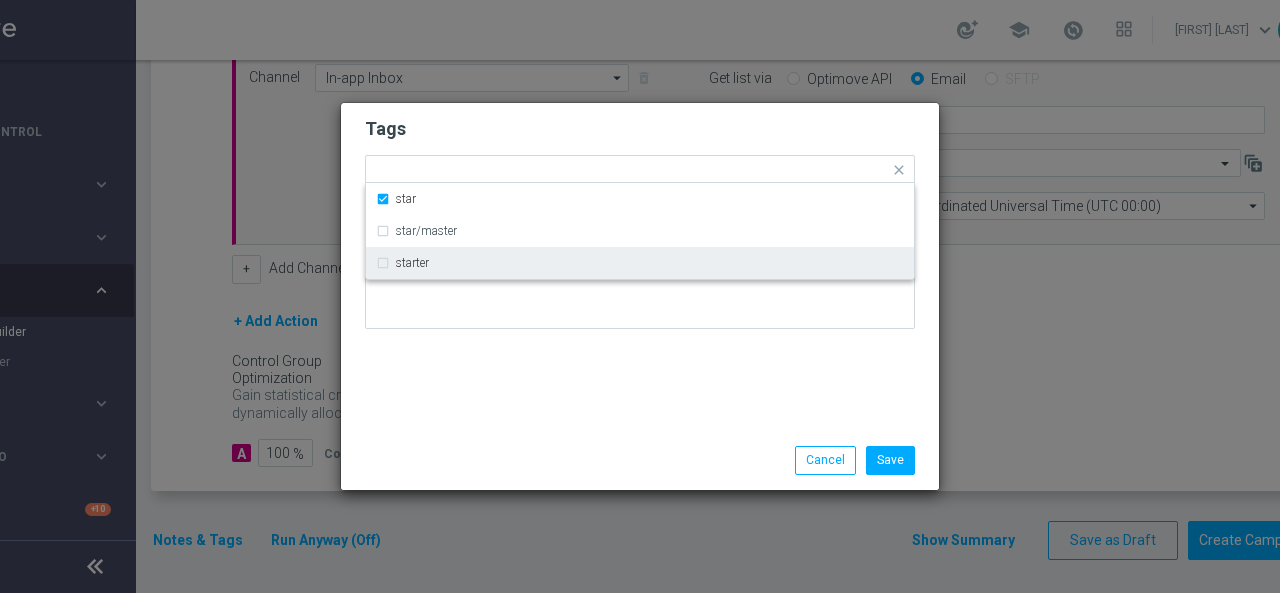 drag, startPoint x: 512, startPoint y: 397, endPoint x: 490, endPoint y: 316, distance: 83.9345 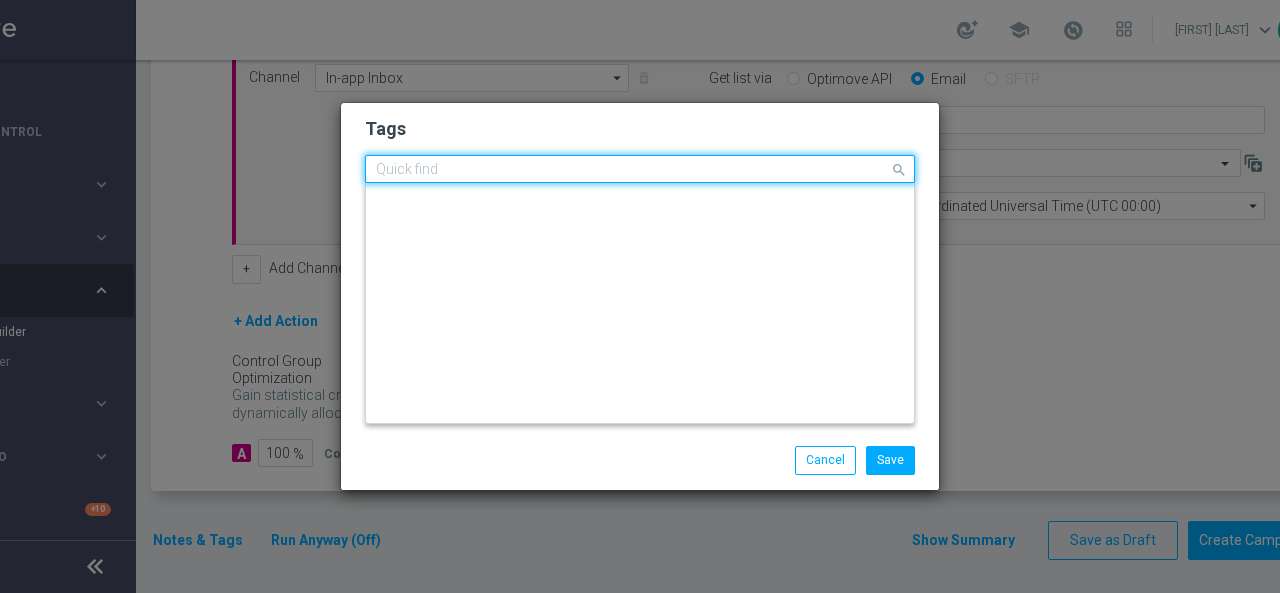 click 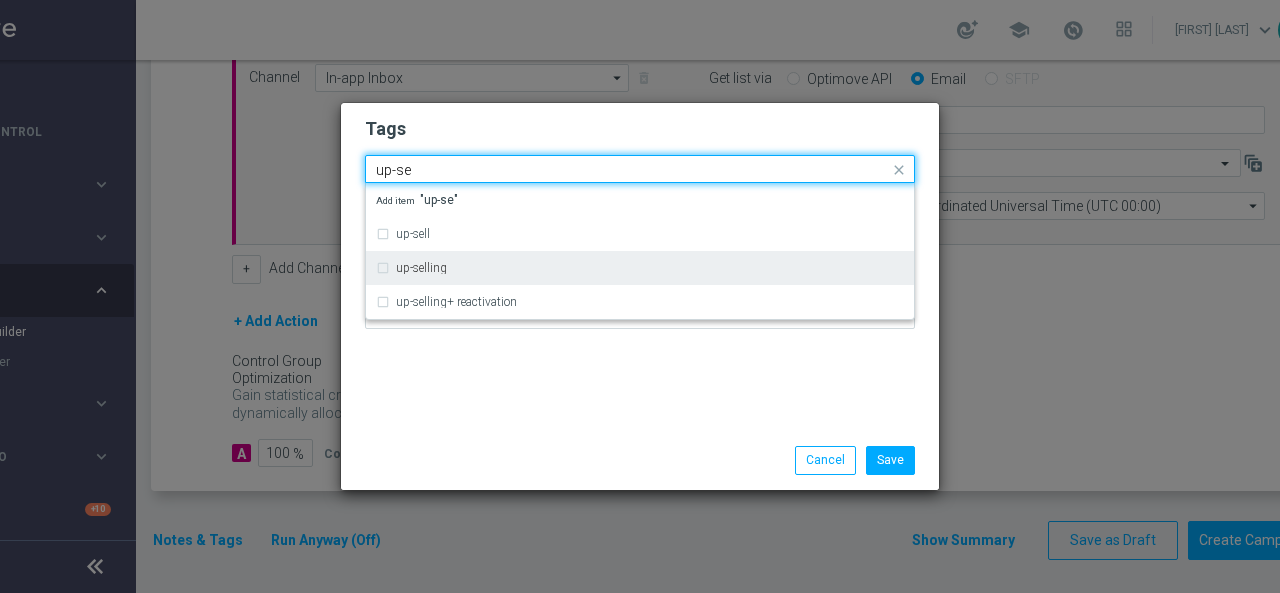 click on "up-selling" at bounding box center [640, 268] 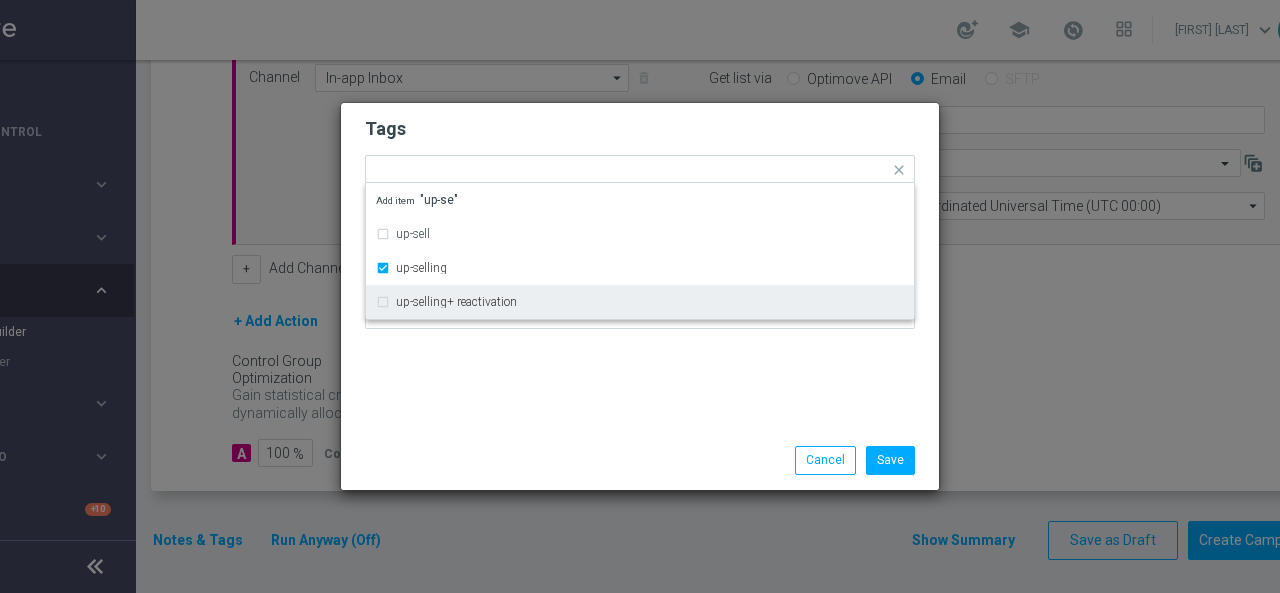 click on "Save
Cancel" 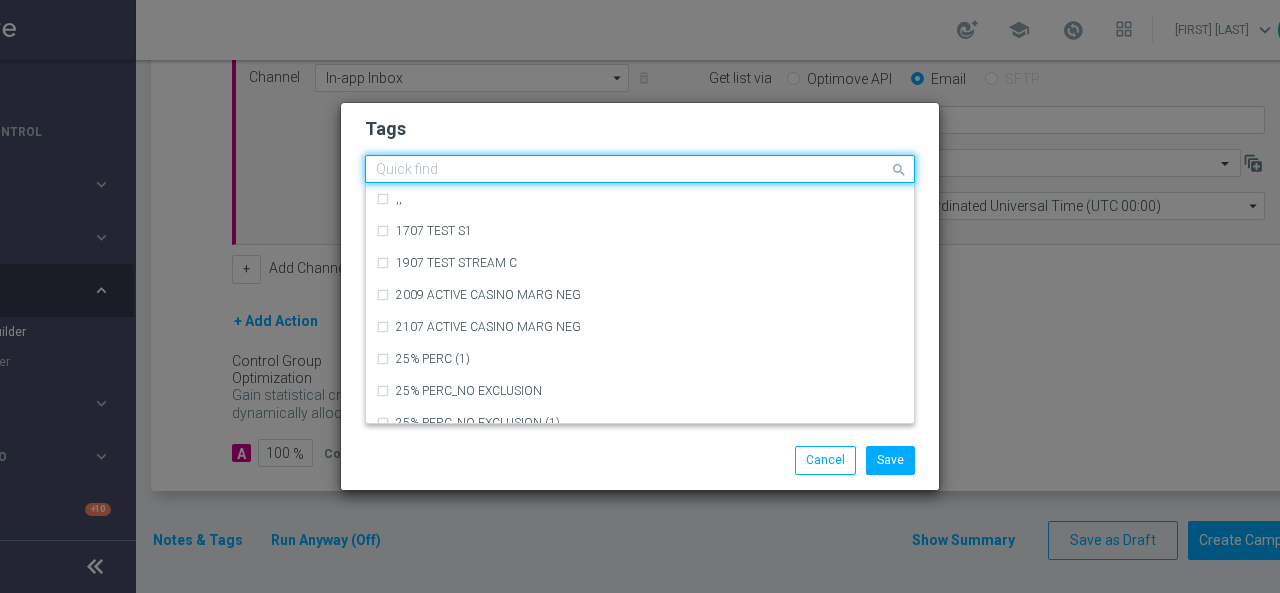 click 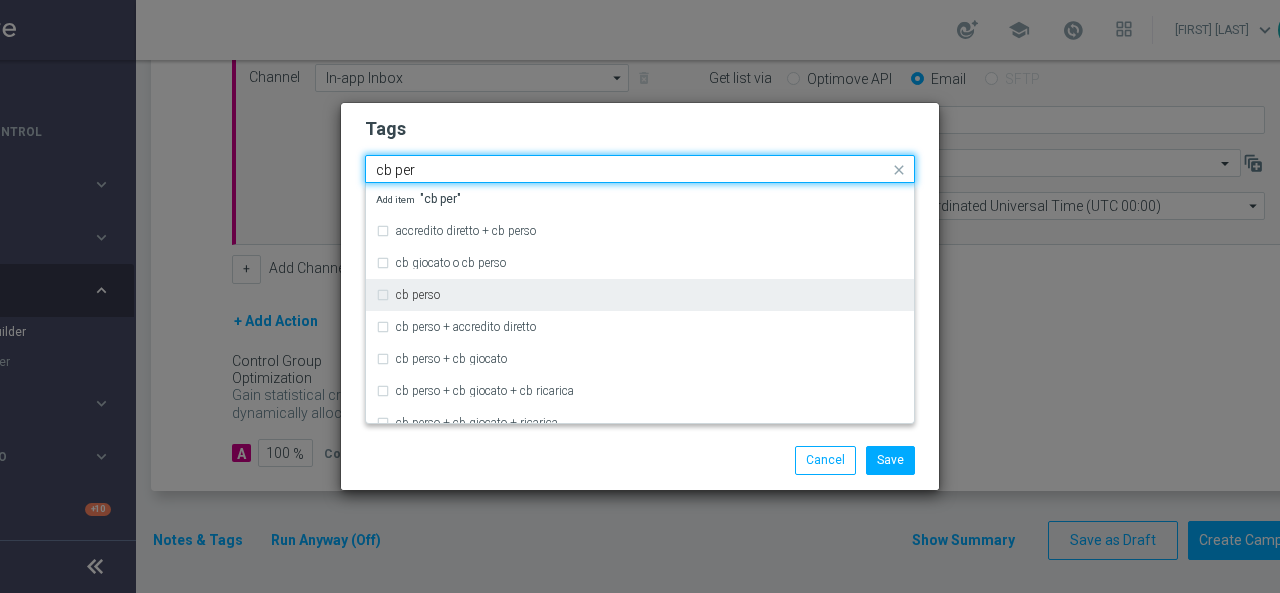click on "cb perso" at bounding box center [640, 295] 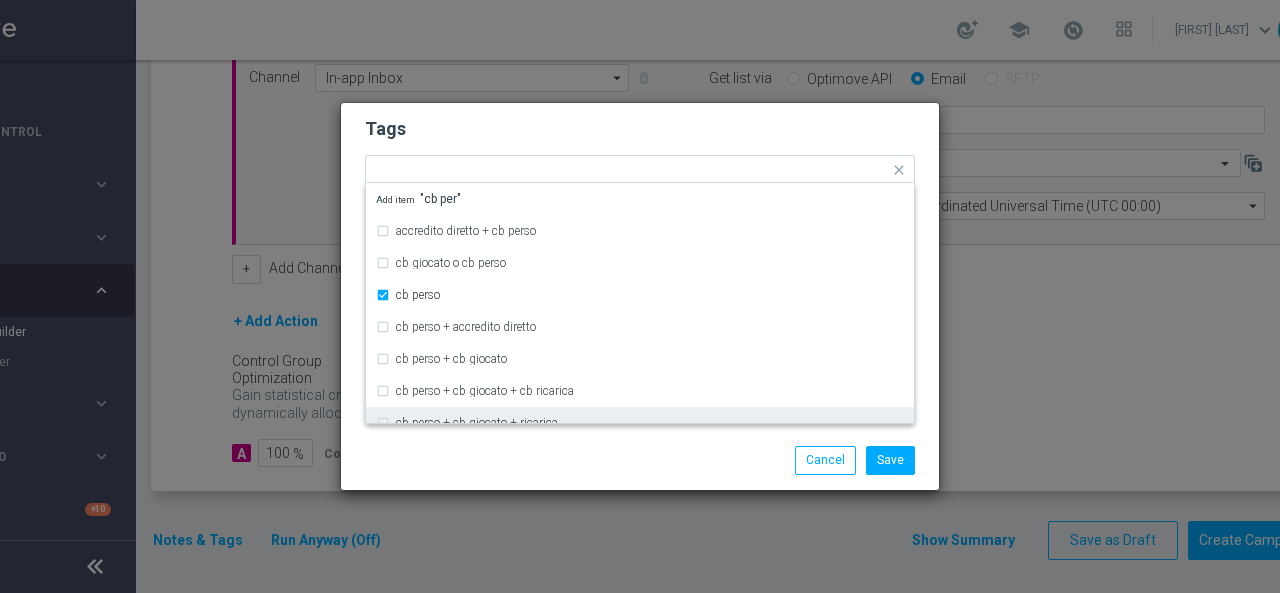 click on "Save
Cancel" 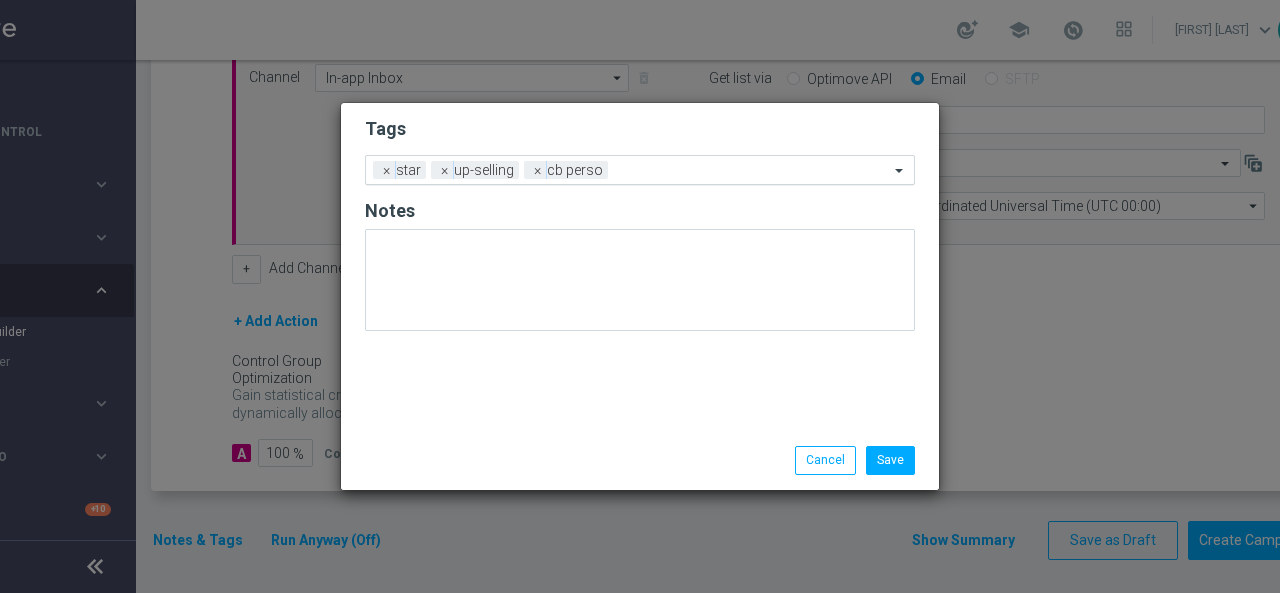 click on "Add a new tag × star × up-selling × cb perso" 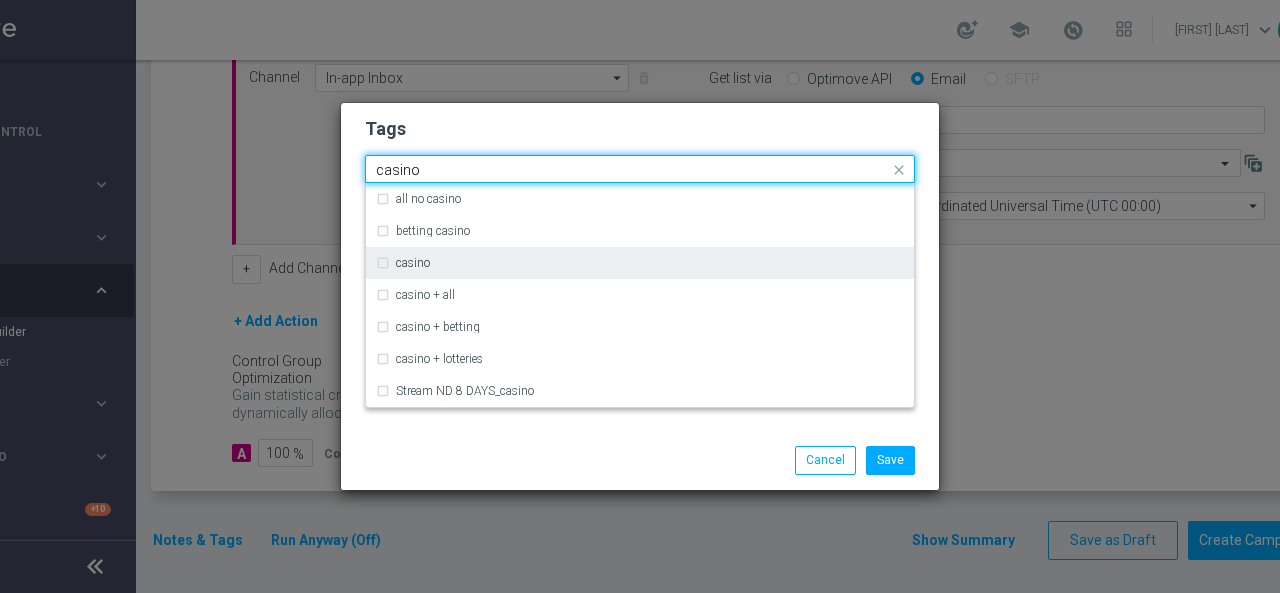 click on "casino" at bounding box center (640, 263) 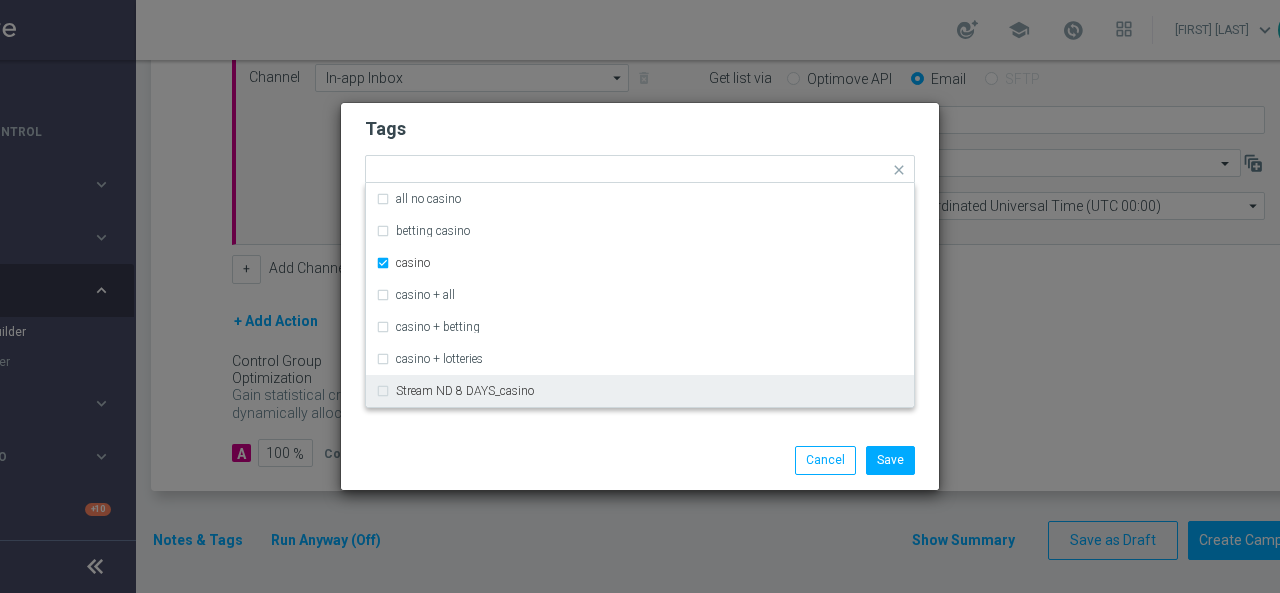 click on "Save
Cancel" 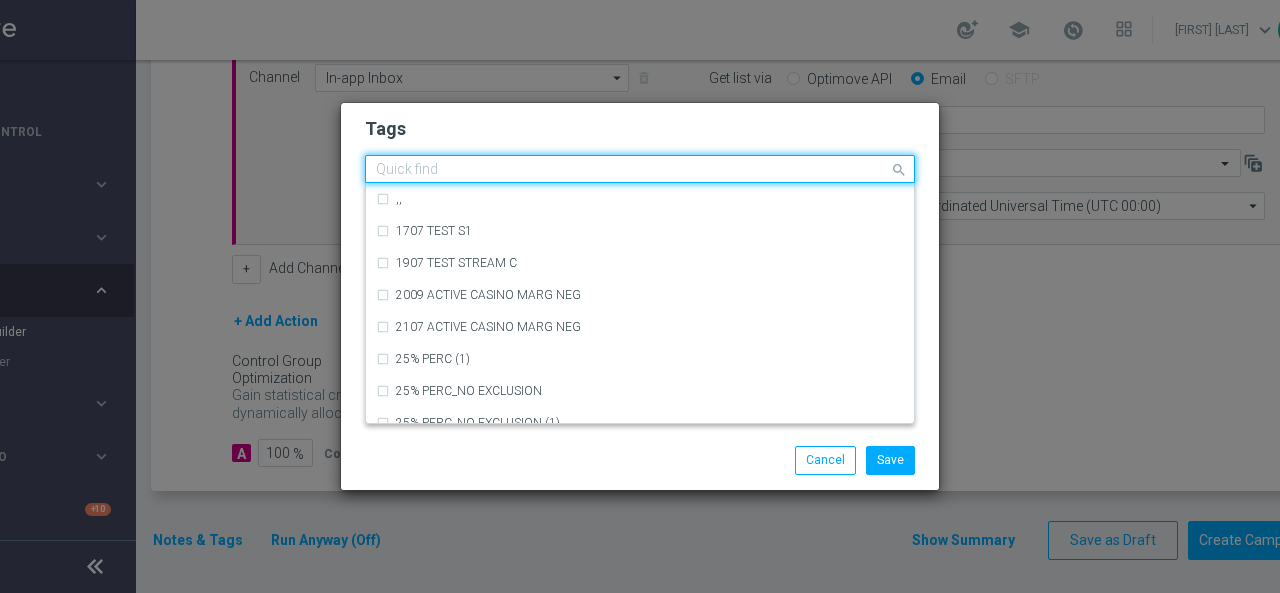 click 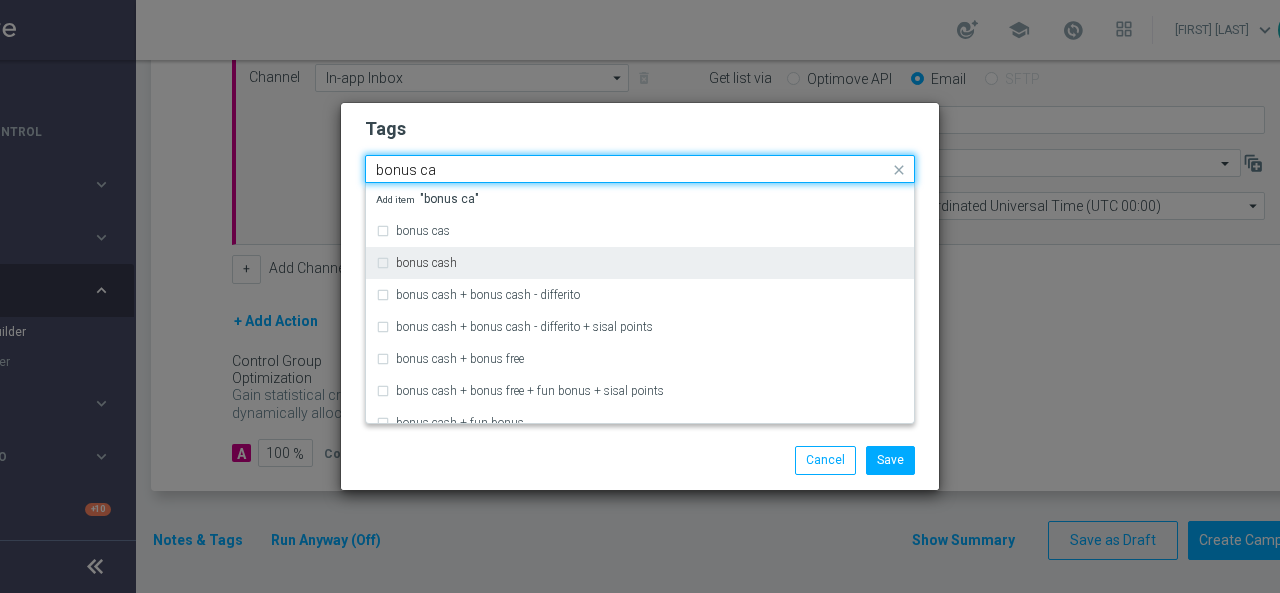 click on "bonus cash" at bounding box center [640, 263] 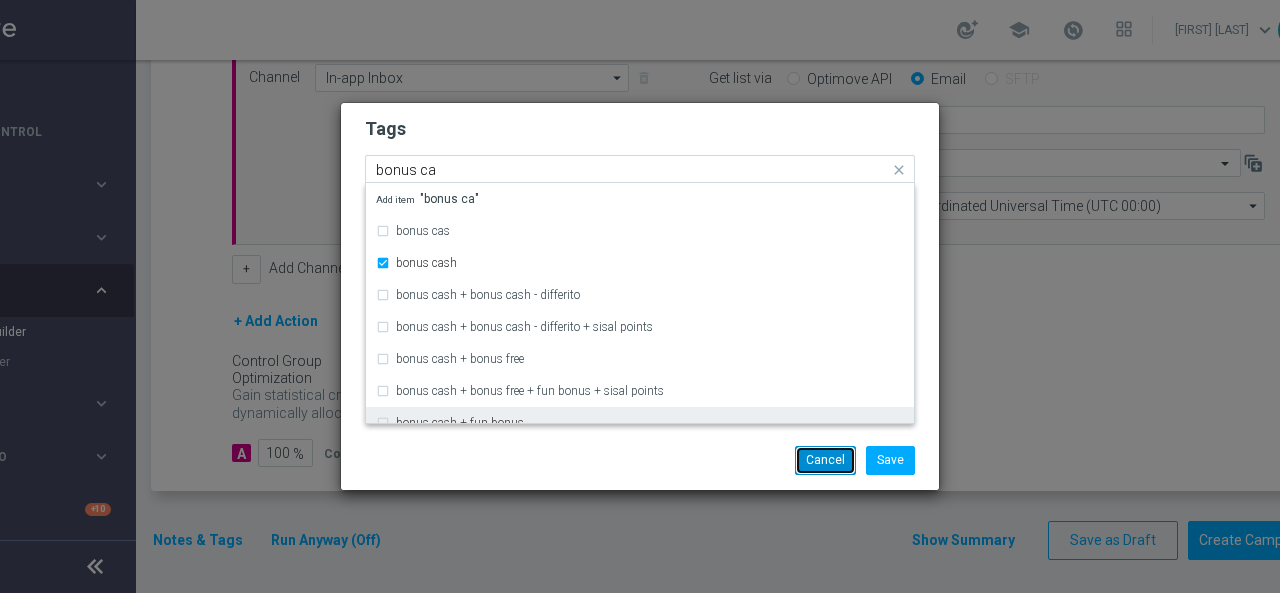 type 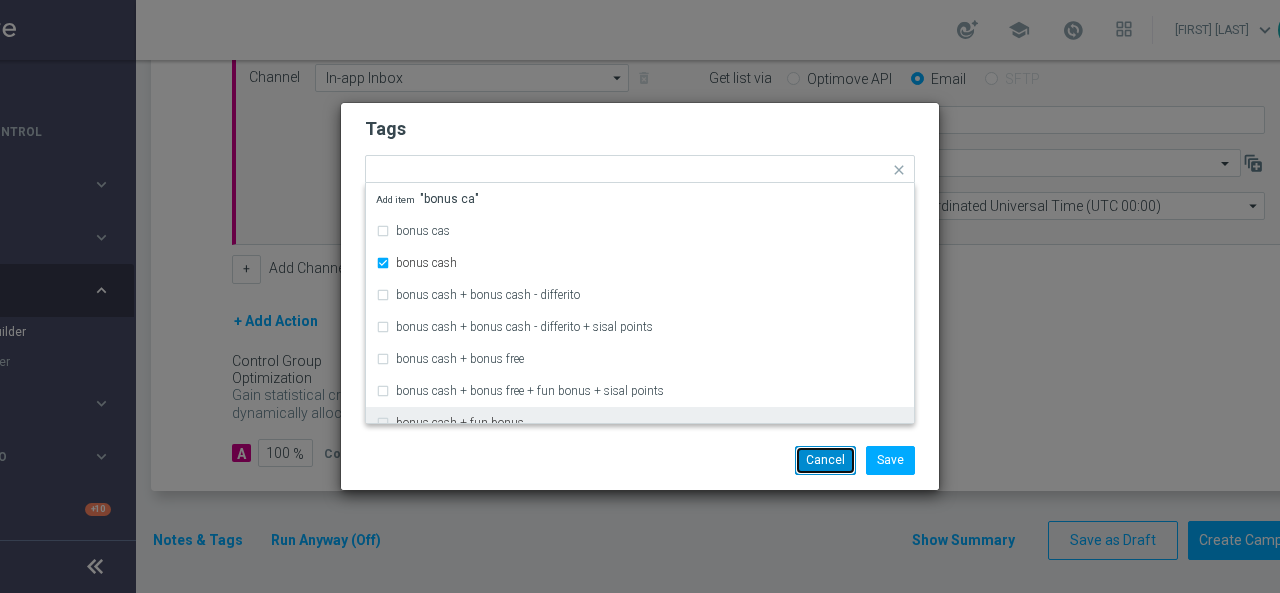 click on "Cancel" 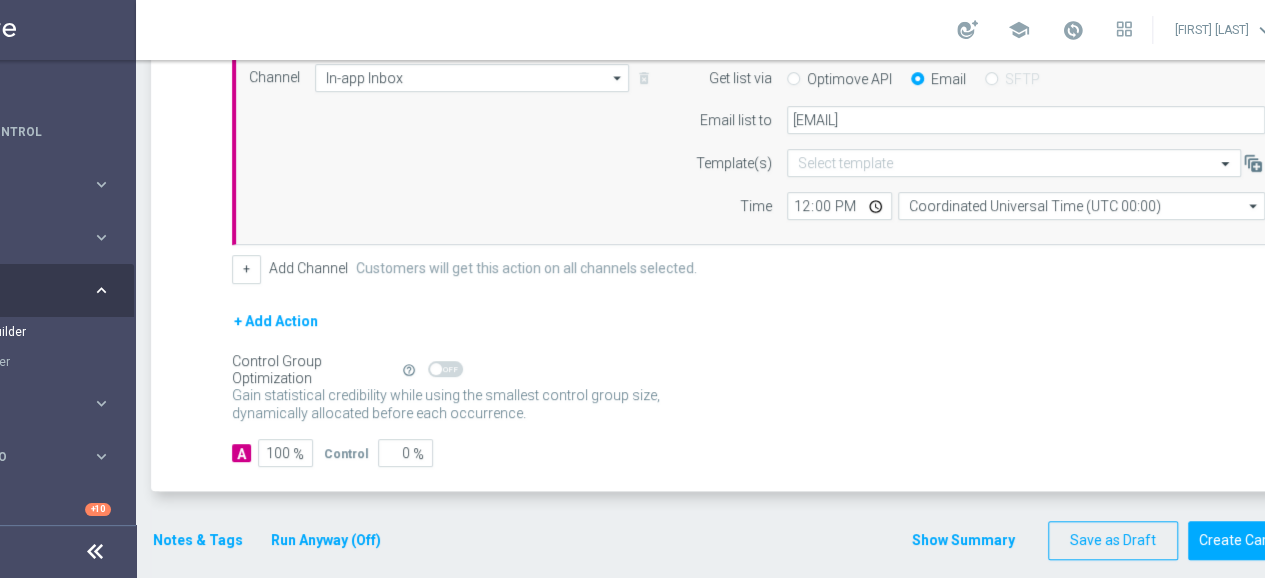 click on "Notes & Tags" 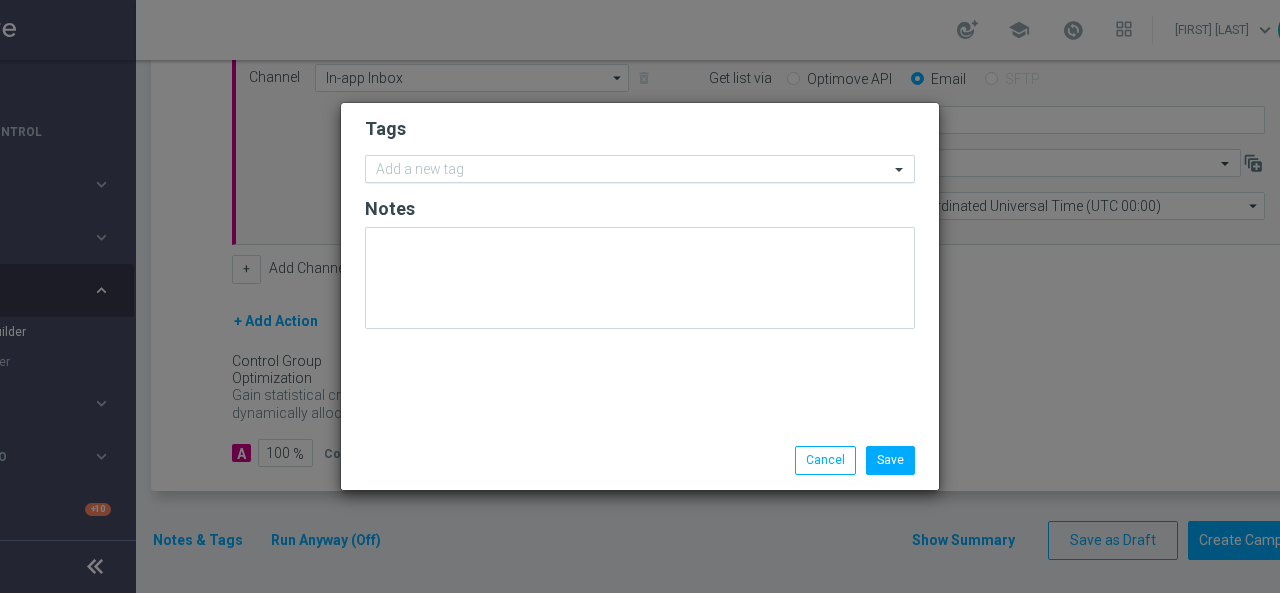click 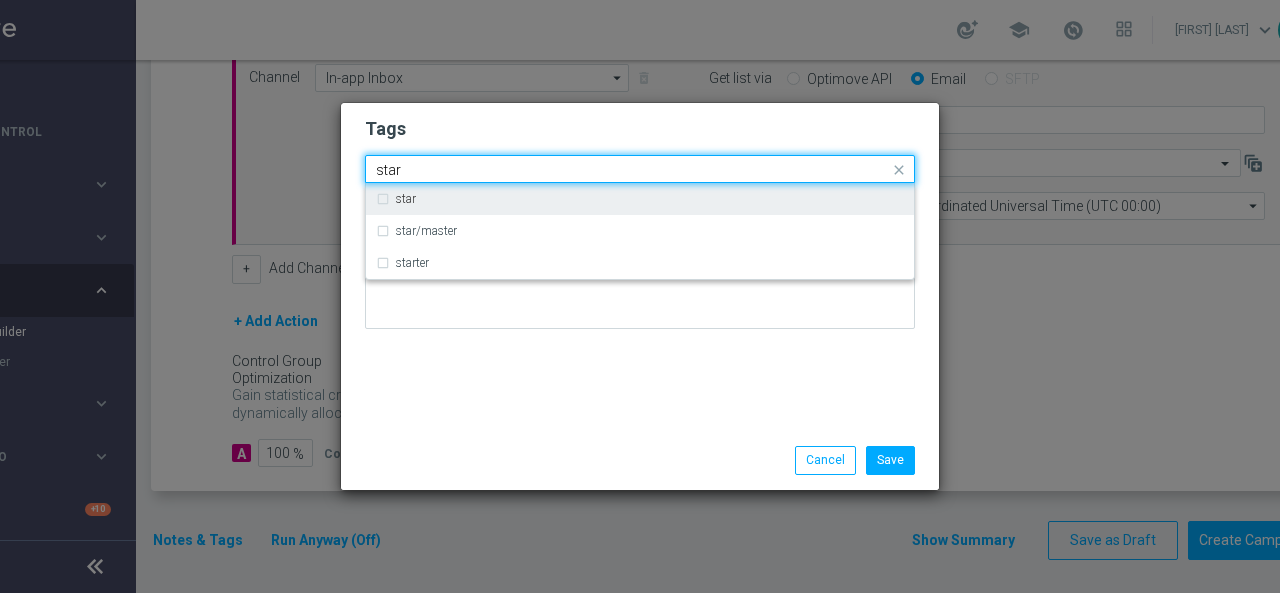click on "star" at bounding box center [640, 199] 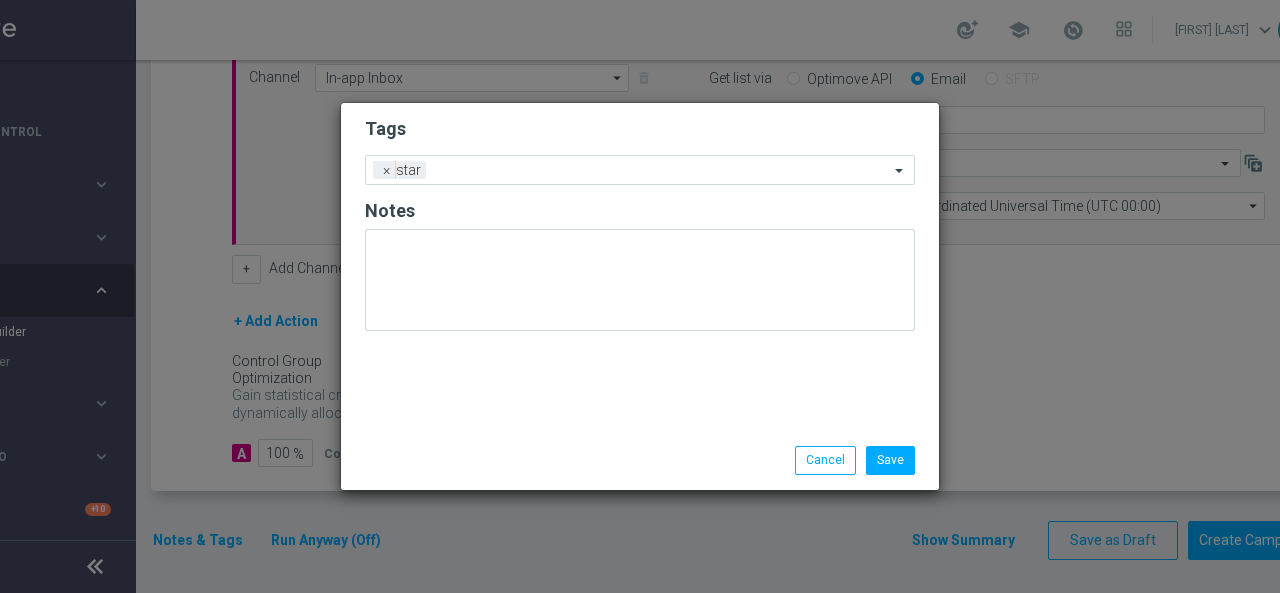 drag, startPoint x: 485, startPoint y: 383, endPoint x: 493, endPoint y: 223, distance: 160.19987 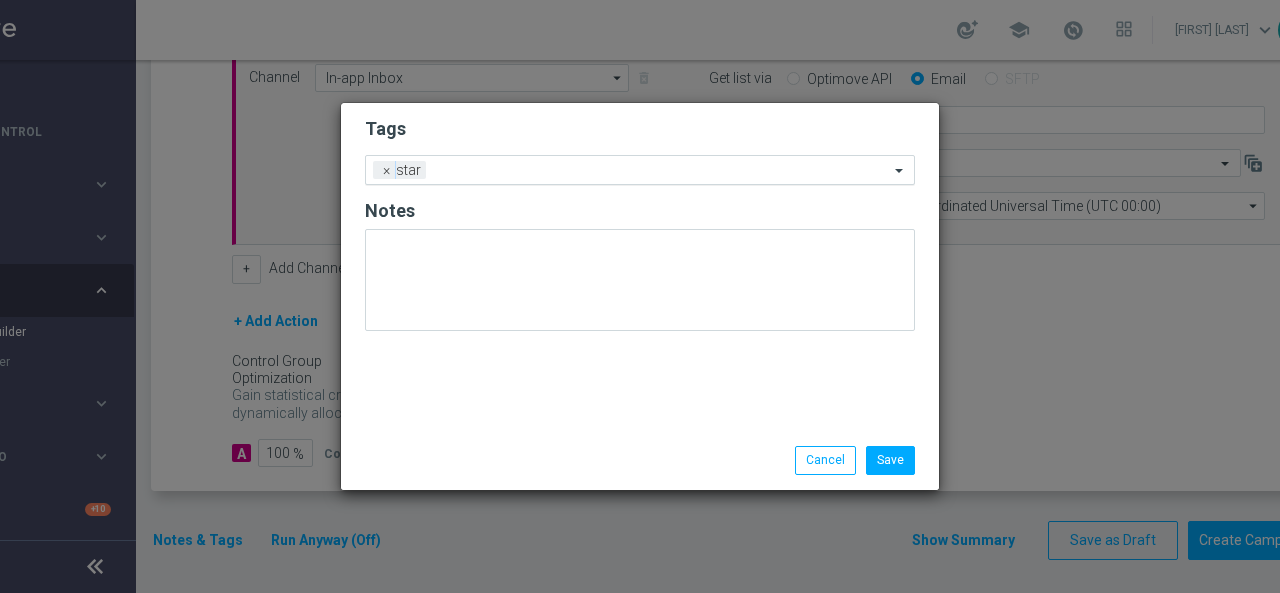 click 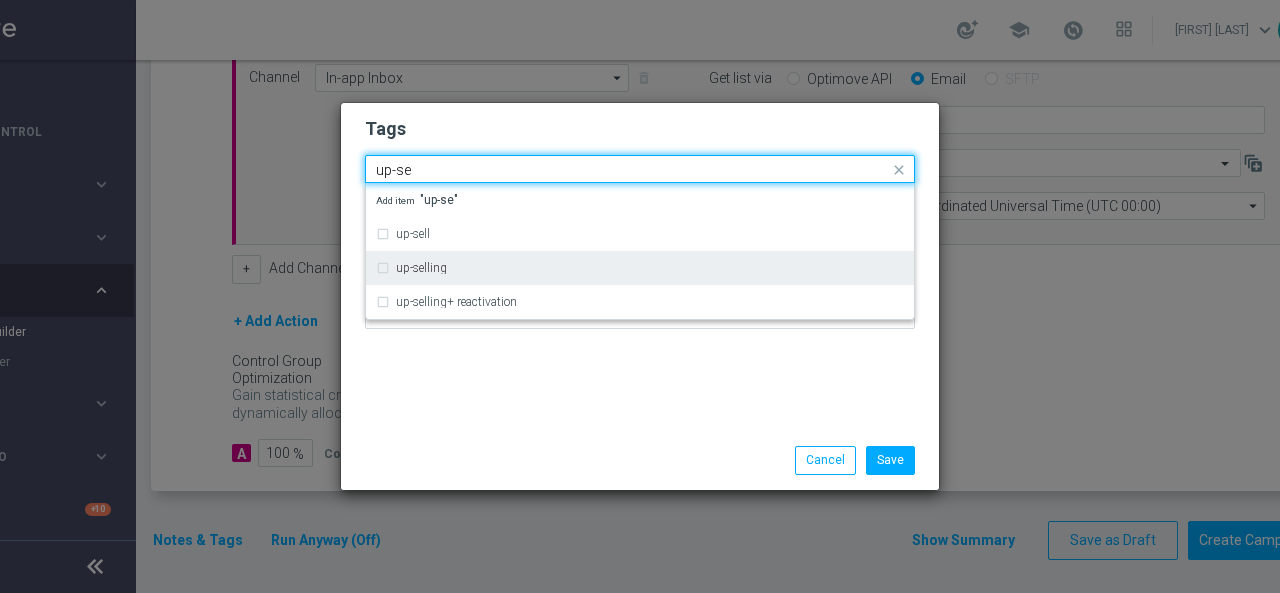 click on "up-selling" at bounding box center (640, 268) 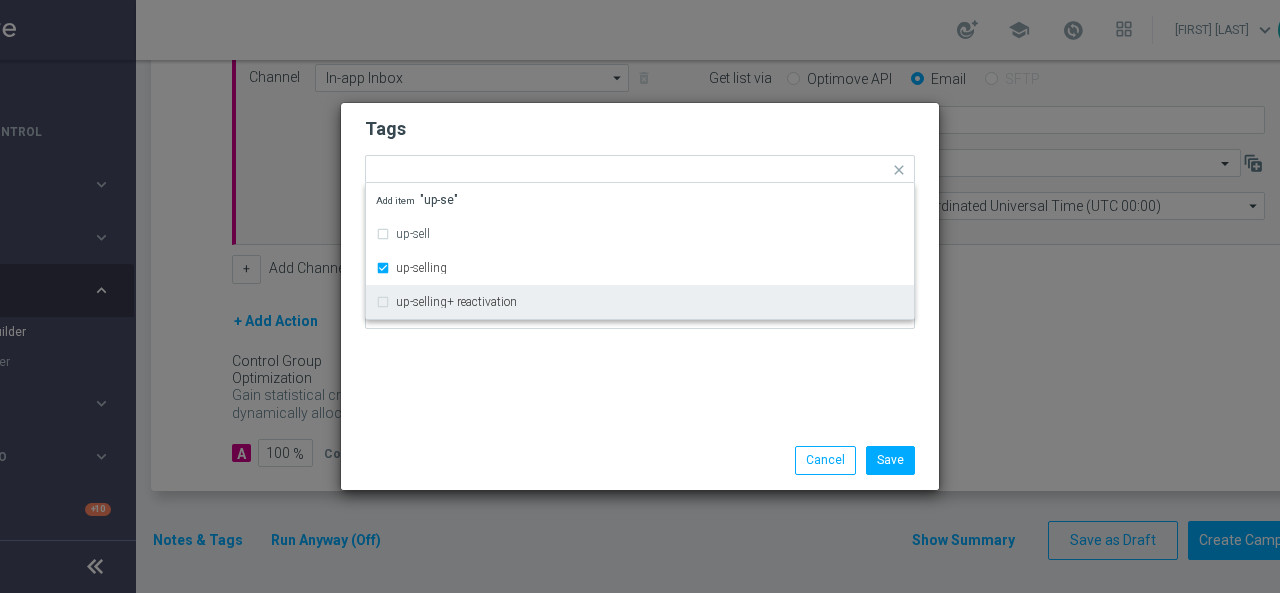 click on "Tags
Quick find × star × up-selling up-sell up-selling up-selling+ reactivation Add item "up-se"
Notes" 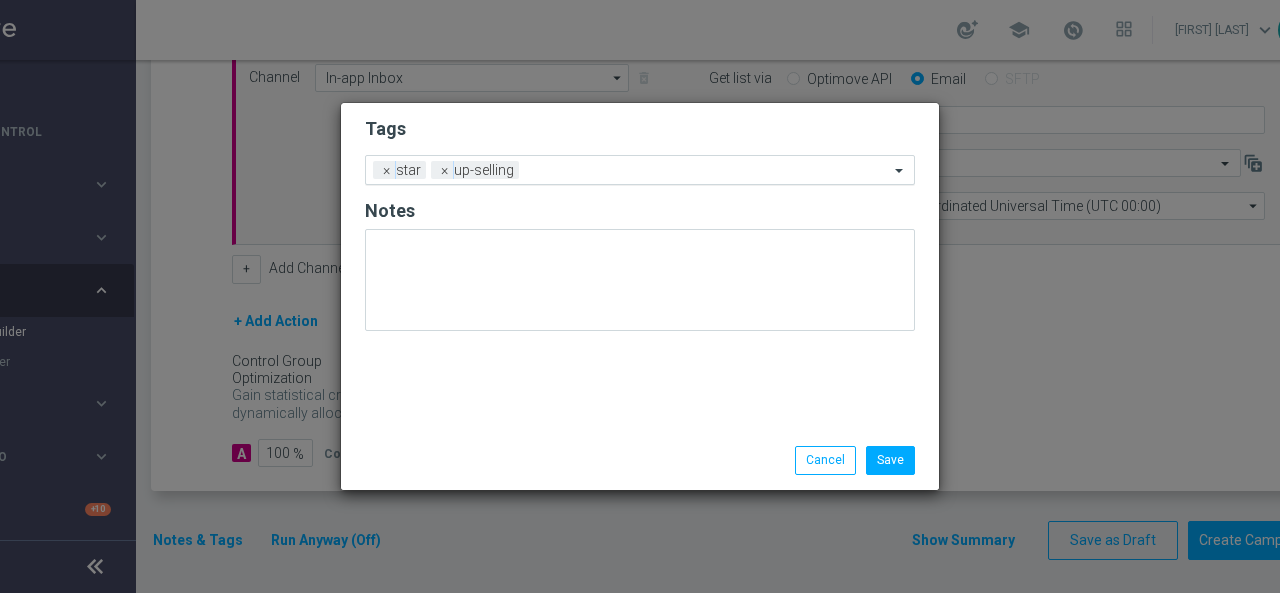 click 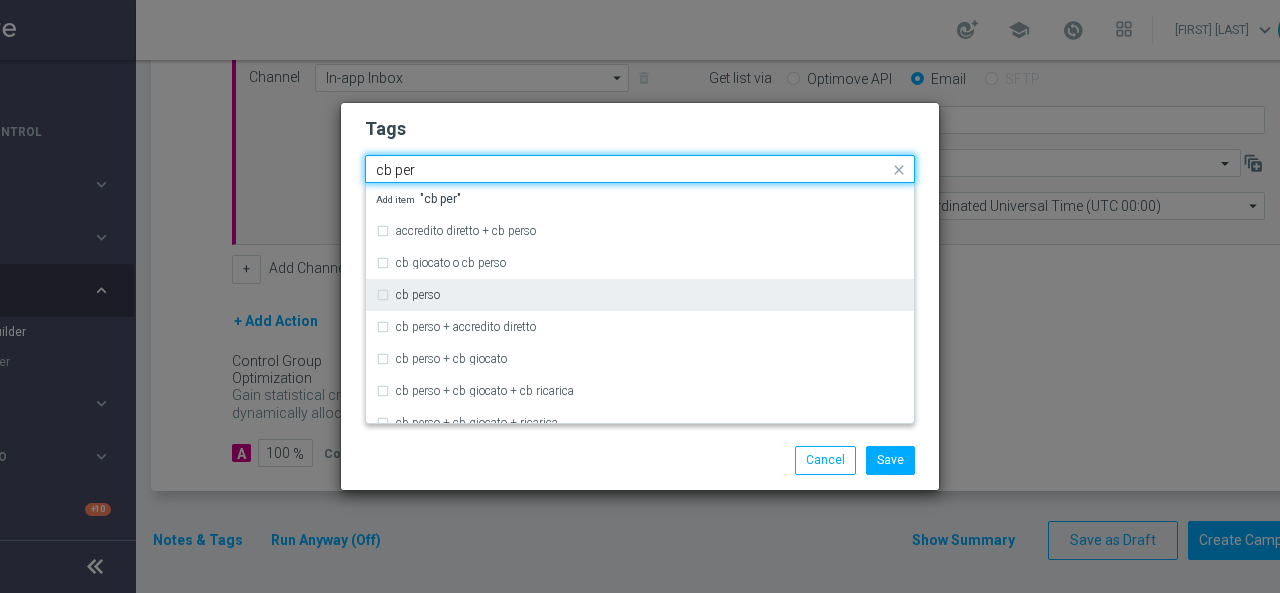 click on "cb perso" at bounding box center [640, 295] 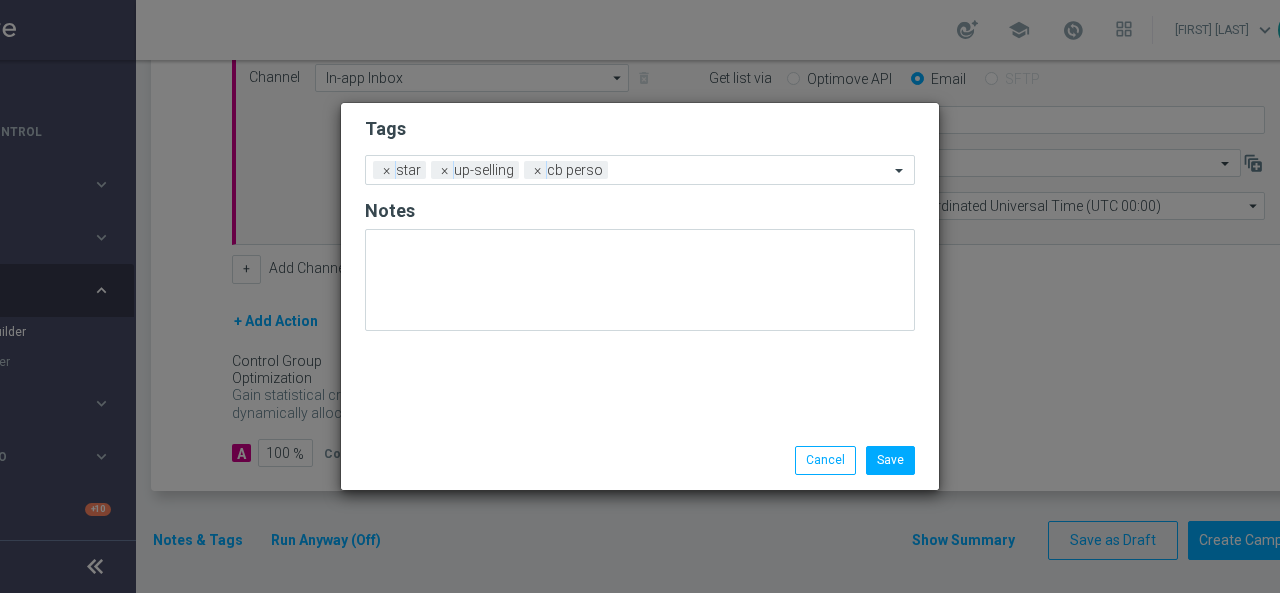 click on "Tags
Add a new tag × star × up-selling × cb perso
Notes" 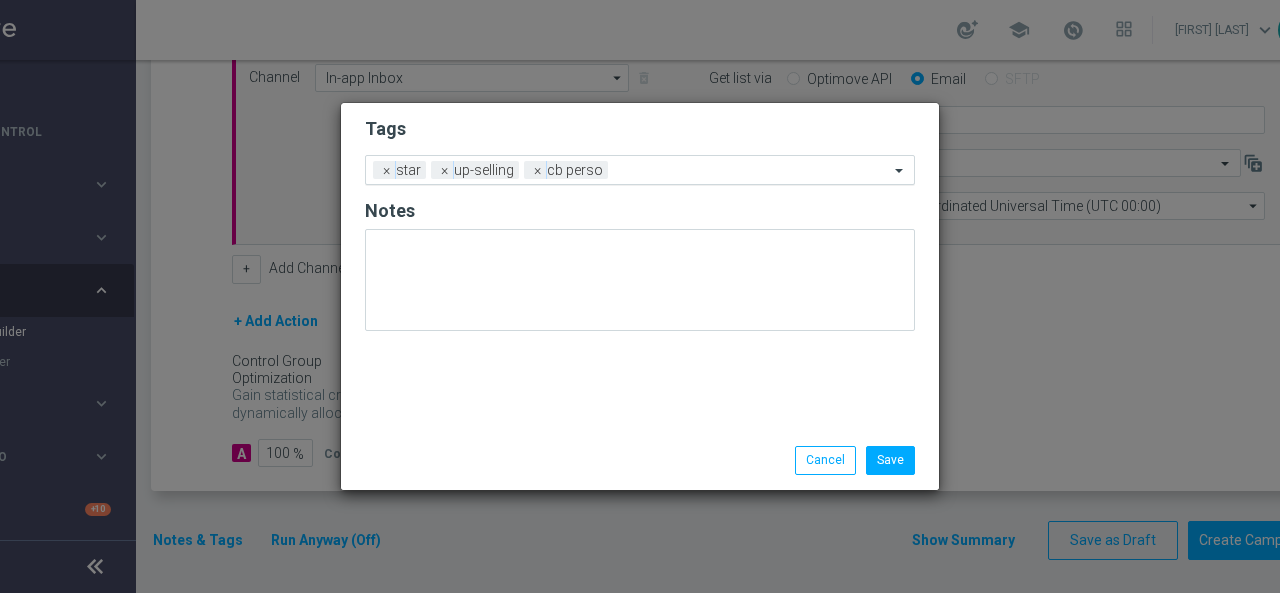 click 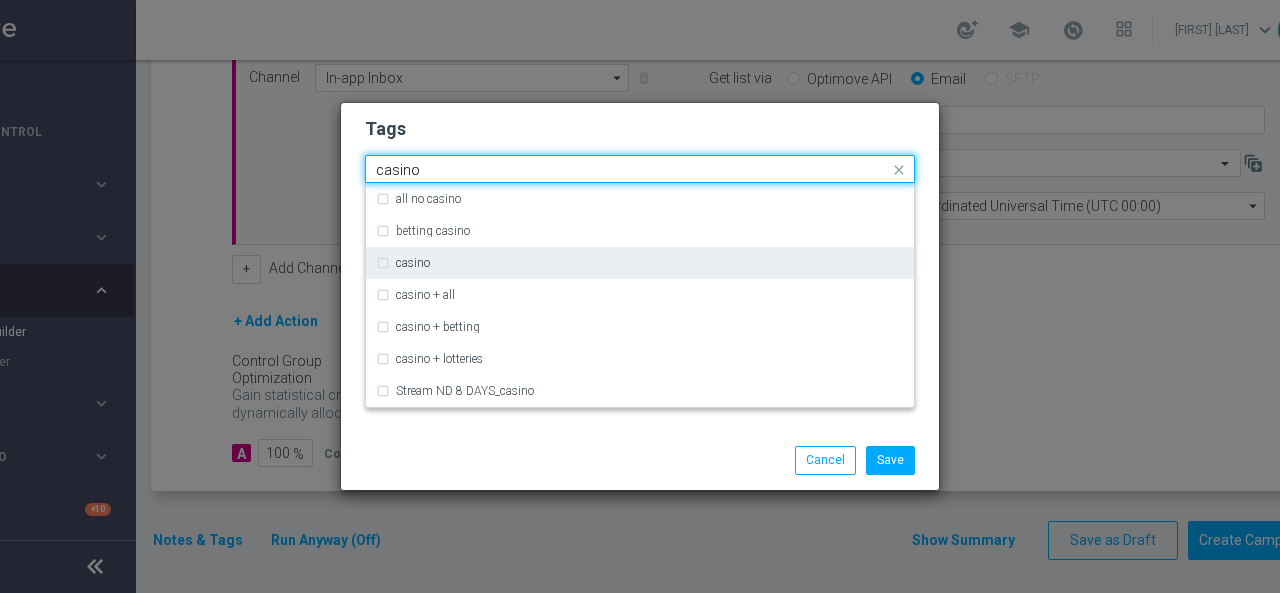 click on "casino" at bounding box center (640, 263) 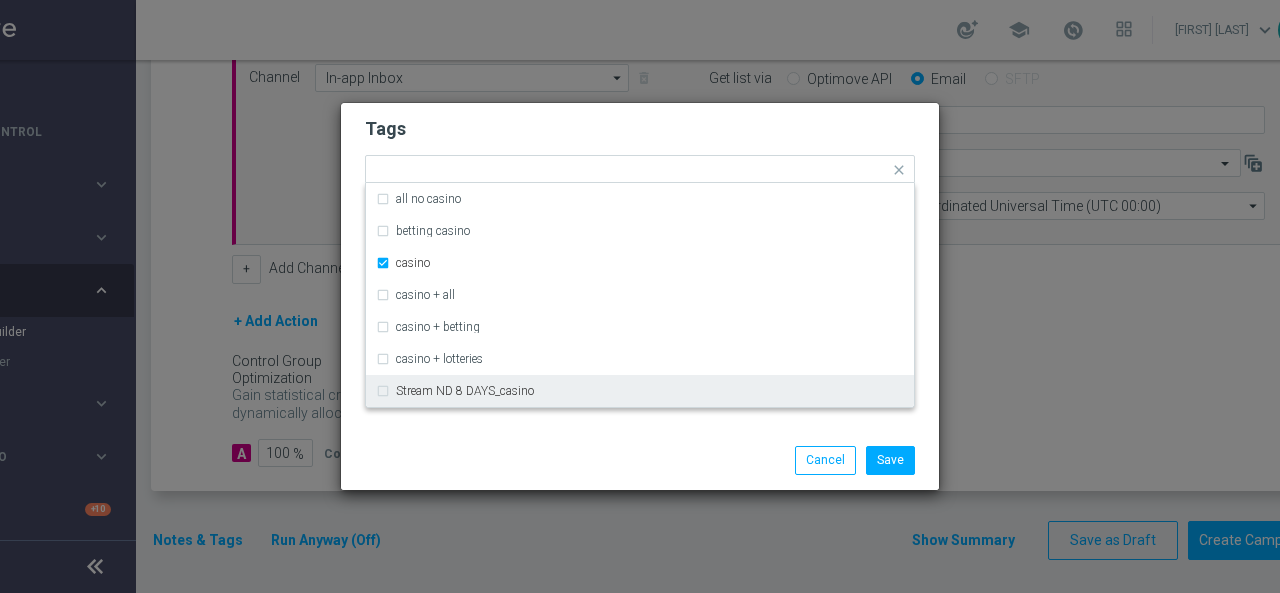click on "Save
Cancel" 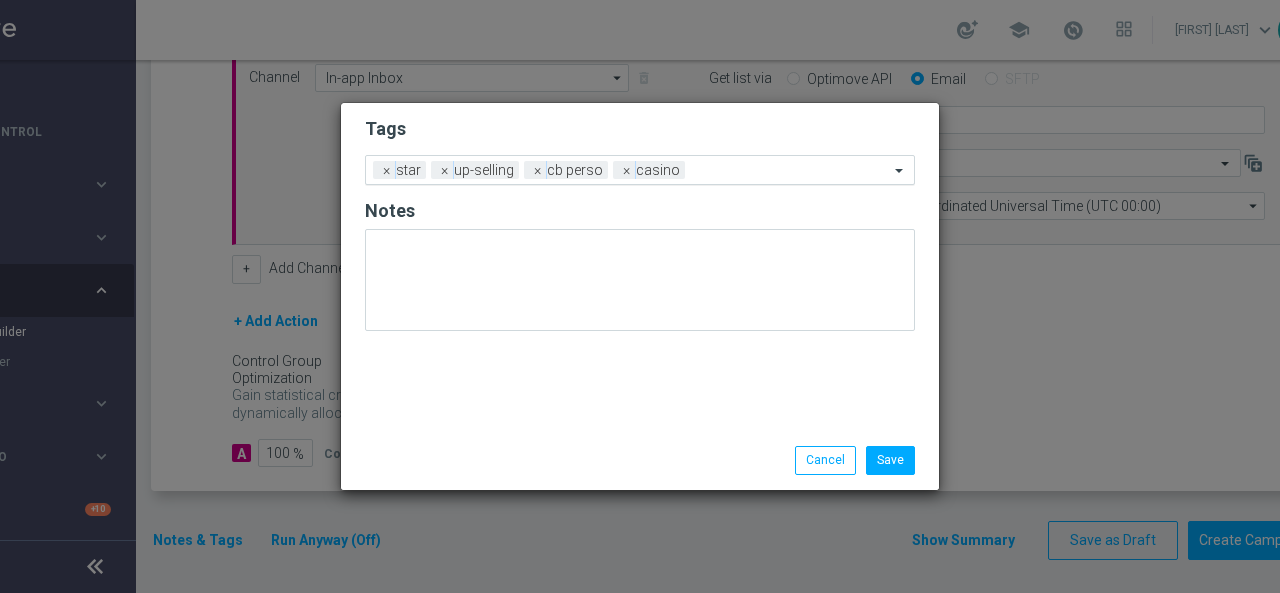 click on "Add a new tag × star × up-selling × cb perso × casino" 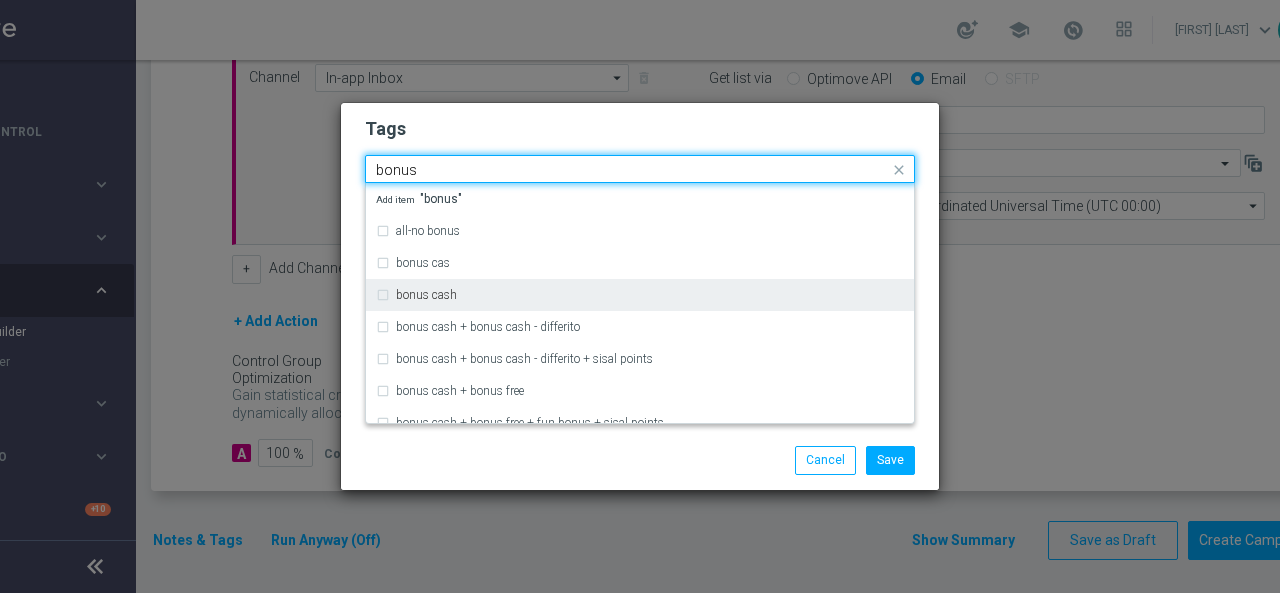 click on "bonus cash" at bounding box center [640, 295] 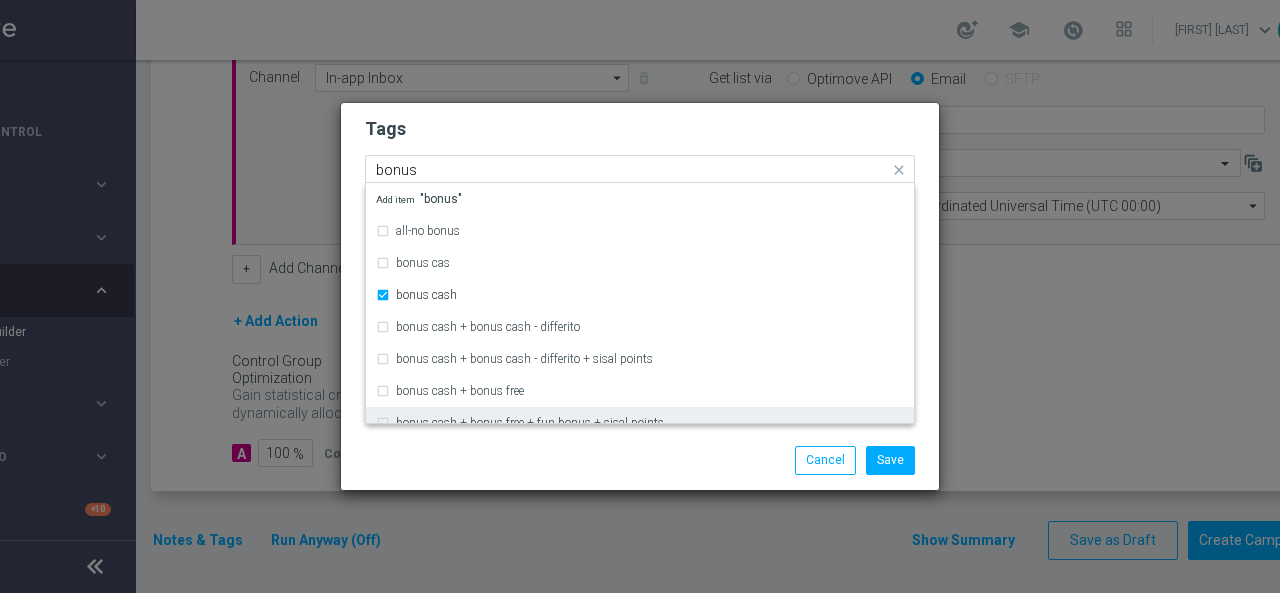 type 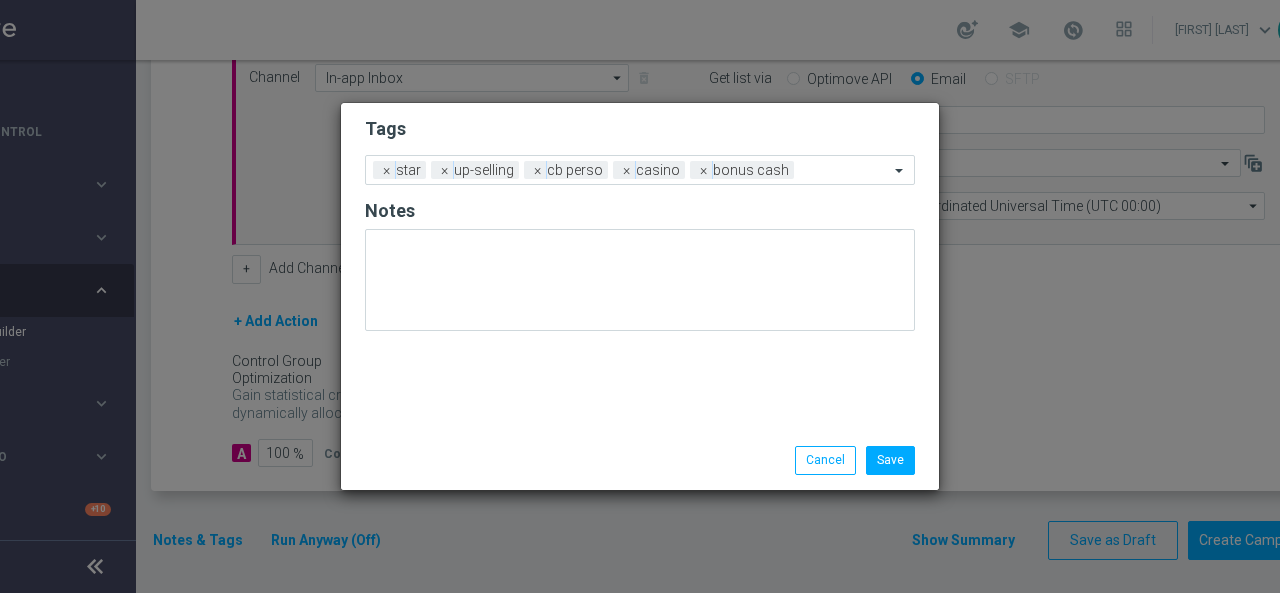 click on "Save
Cancel" 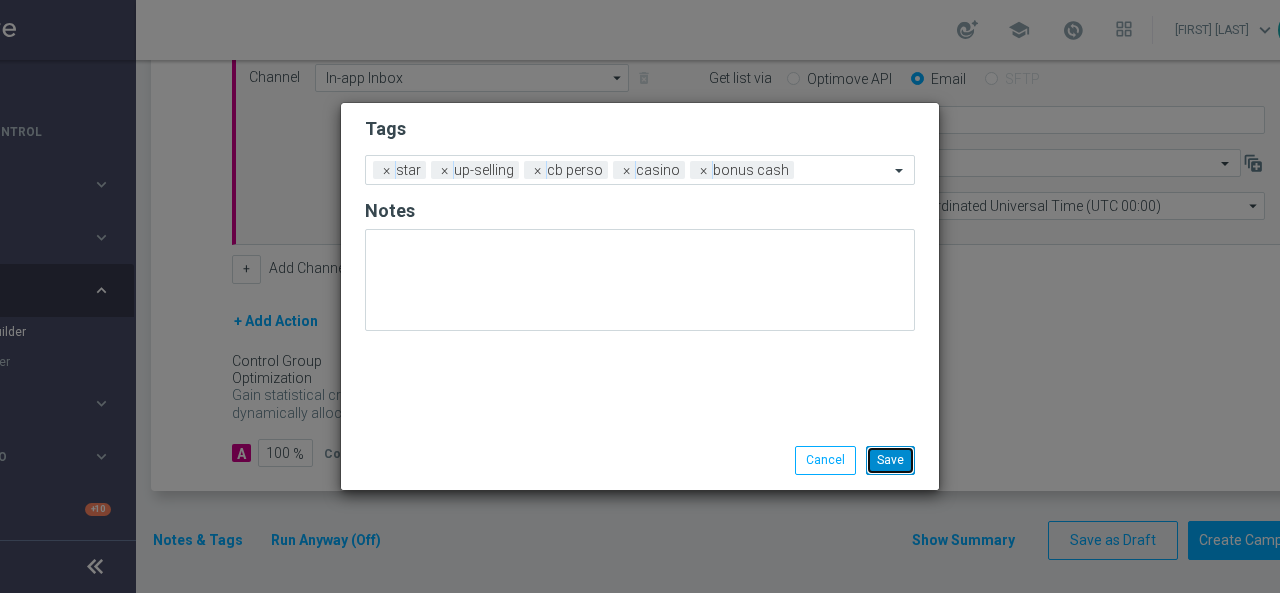 click on "Save" 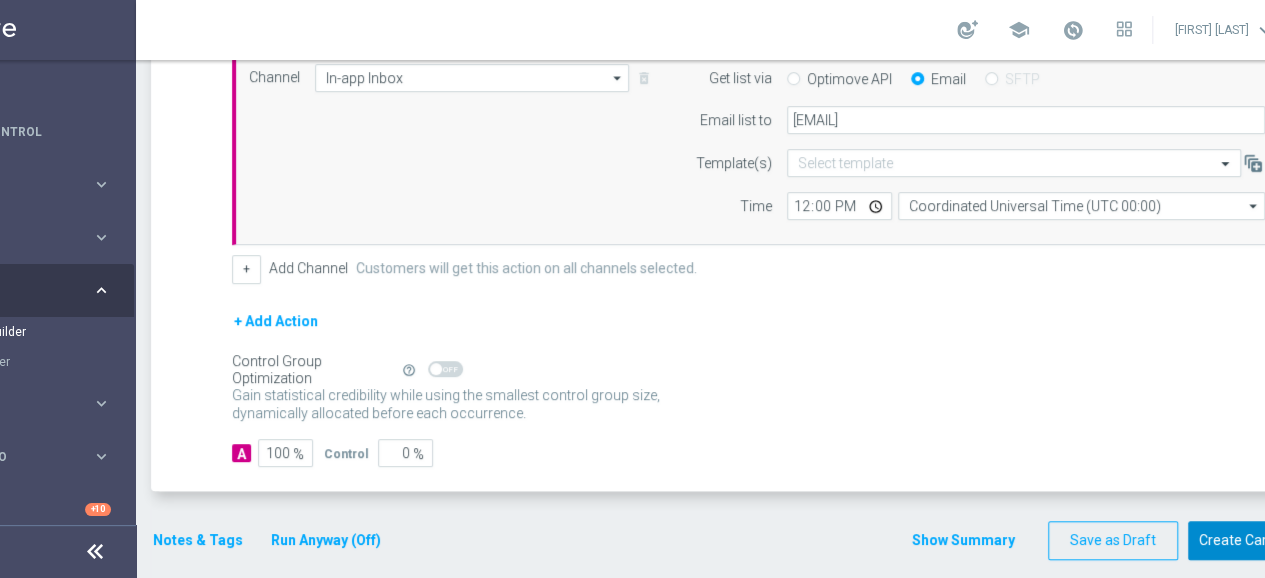 click on "Create Campaign" 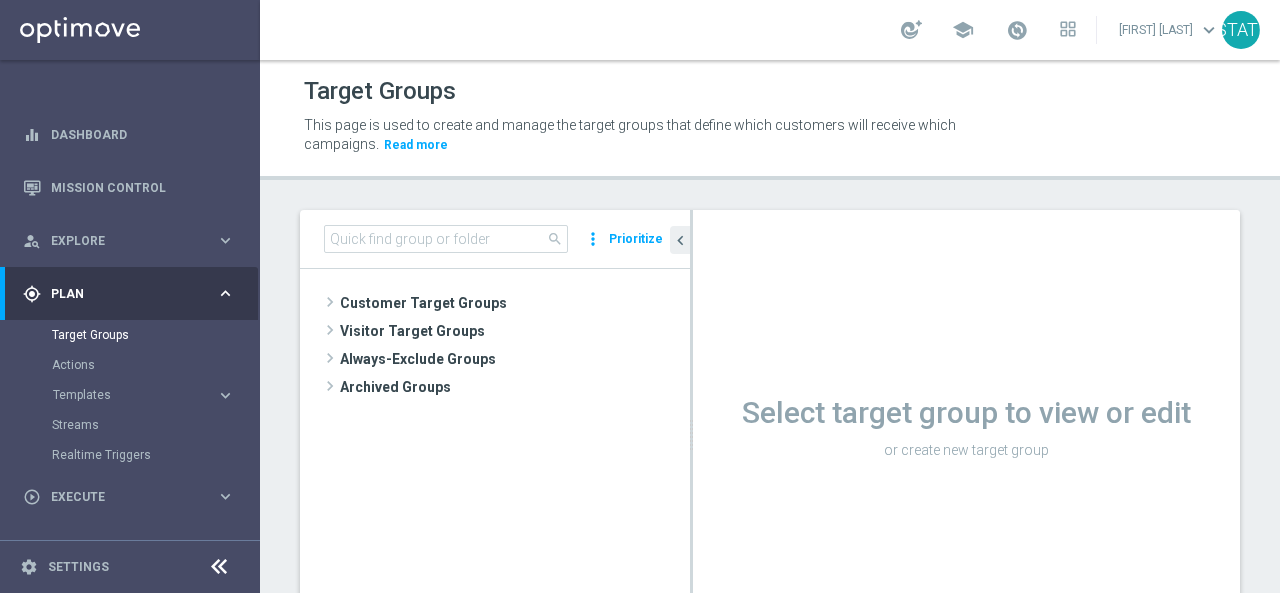 scroll, scrollTop: 0, scrollLeft: 0, axis: both 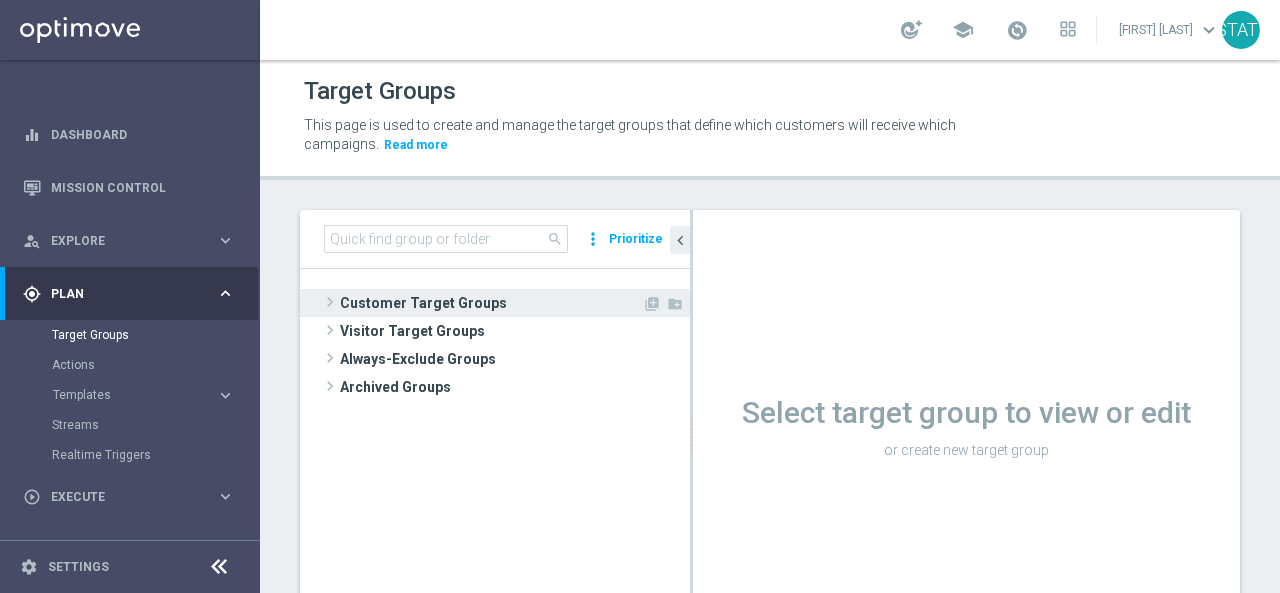 click 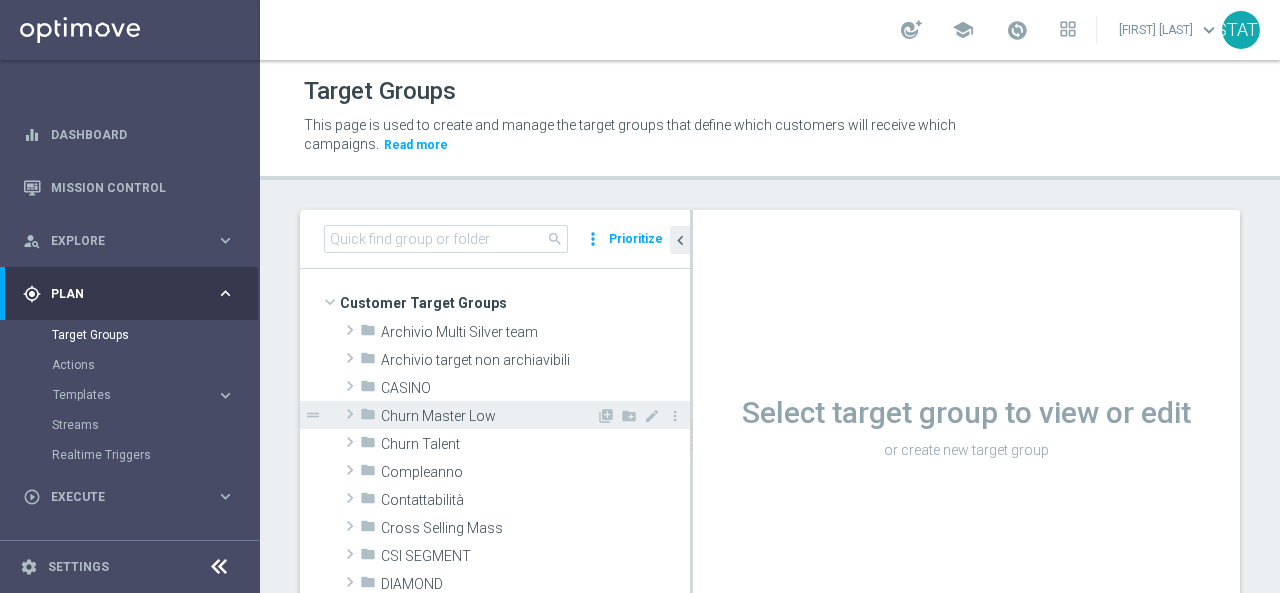 scroll, scrollTop: 200, scrollLeft: 0, axis: vertical 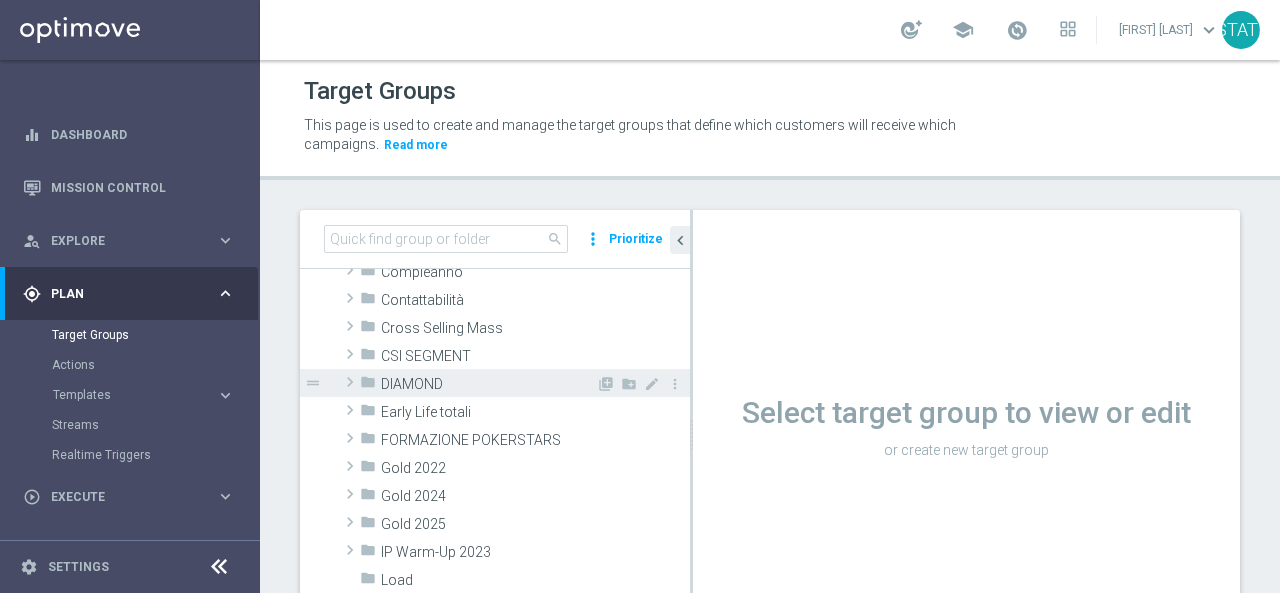 click 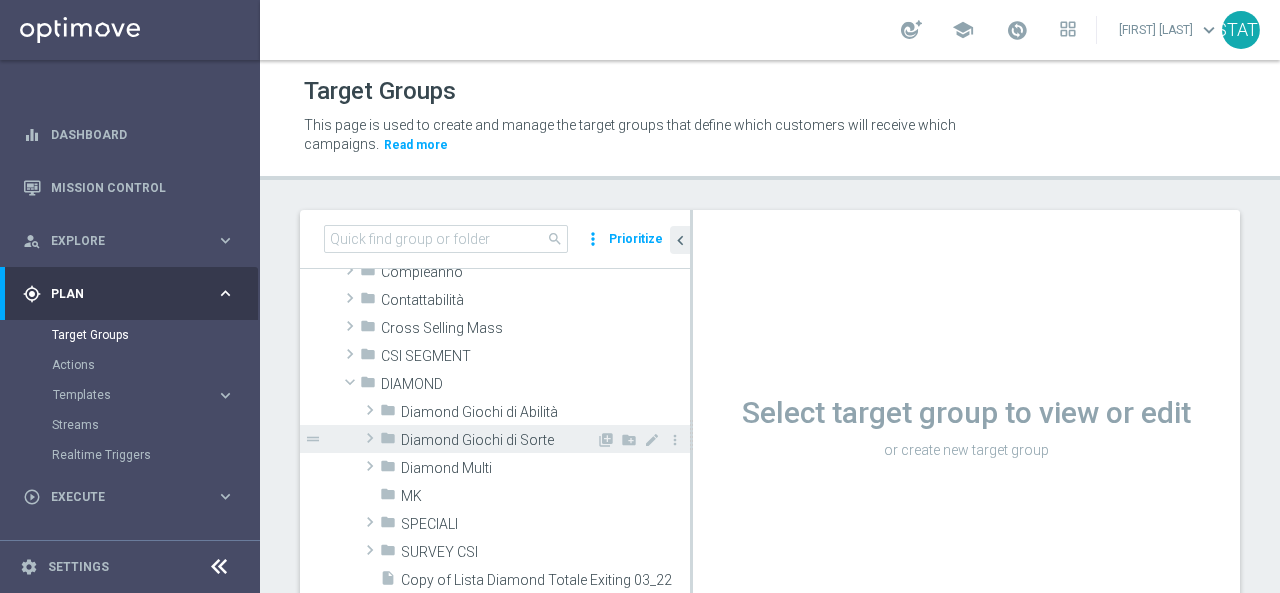 click on "Diamond Giochi di Sorte" at bounding box center (498, 440) 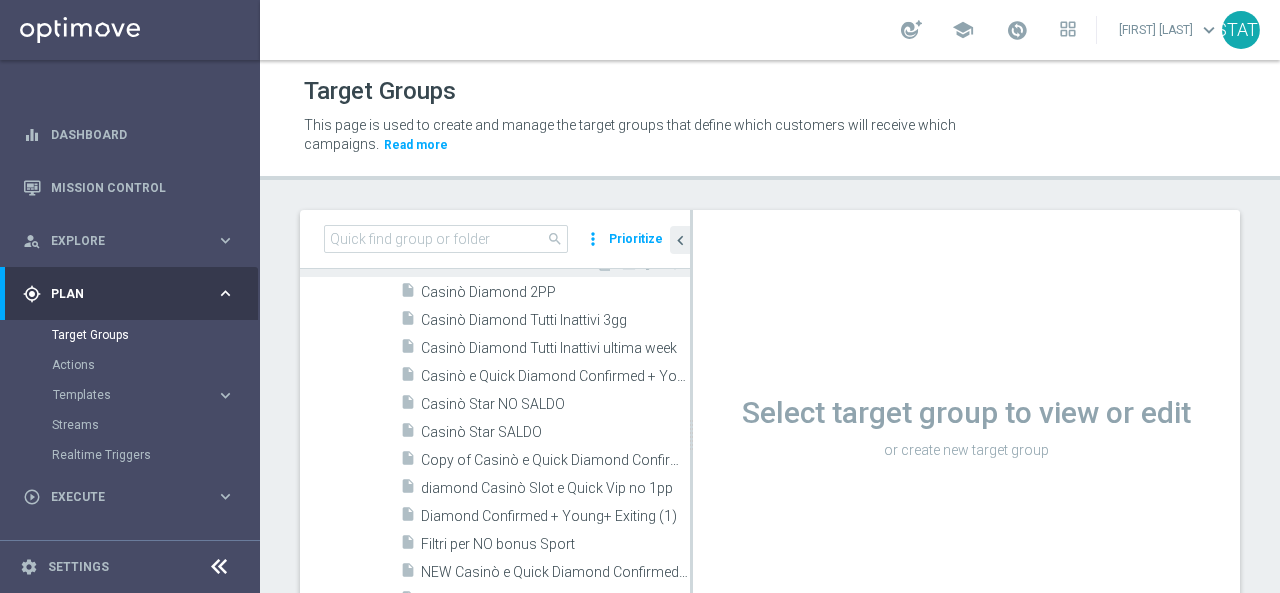 scroll, scrollTop: 500, scrollLeft: 0, axis: vertical 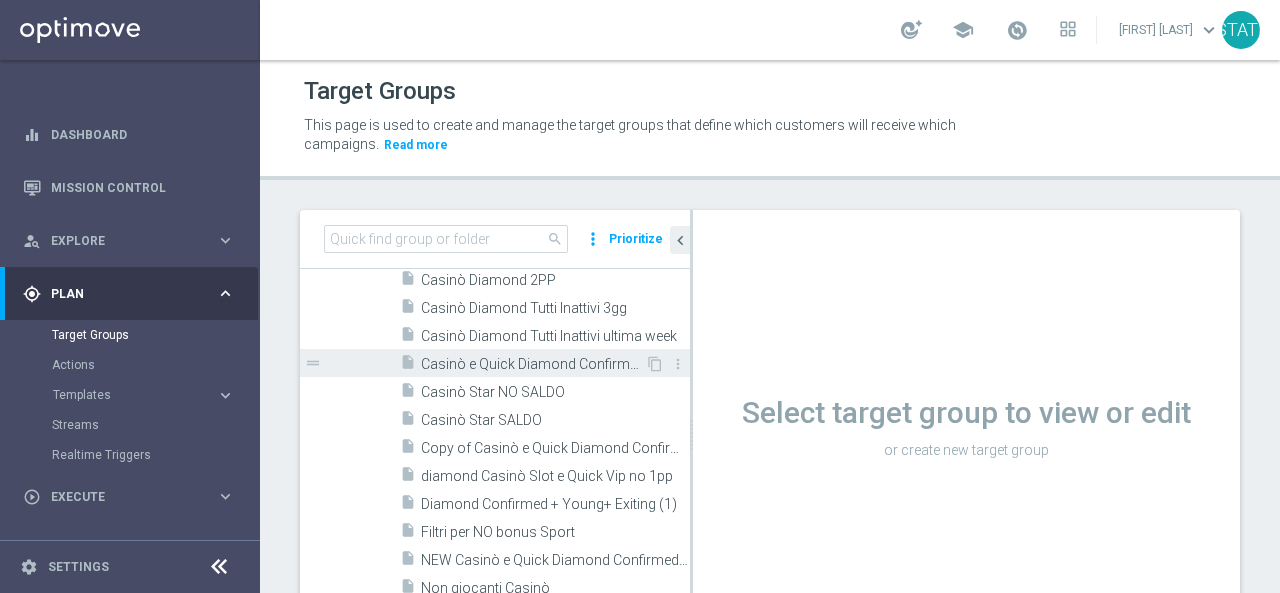 click on "Casinò e Quick Diamond Confirmed + Young+ Exiting" at bounding box center [533, 364] 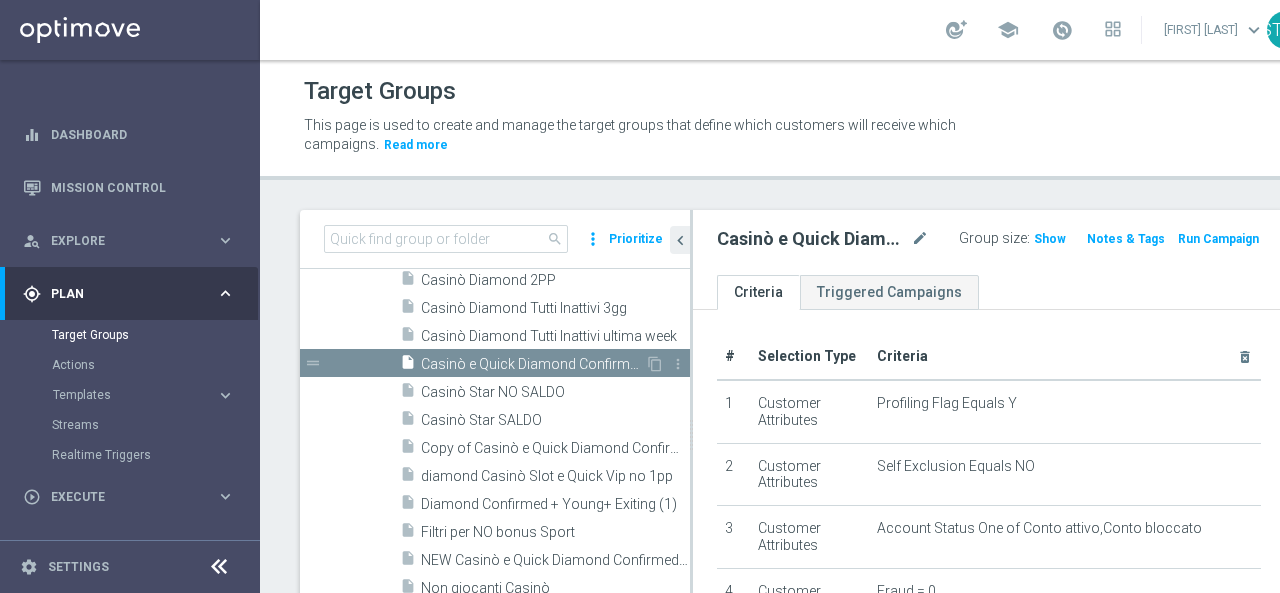 click on "Casinò e Quick Diamond Confirmed + Young+ Exiting" at bounding box center (533, 364) 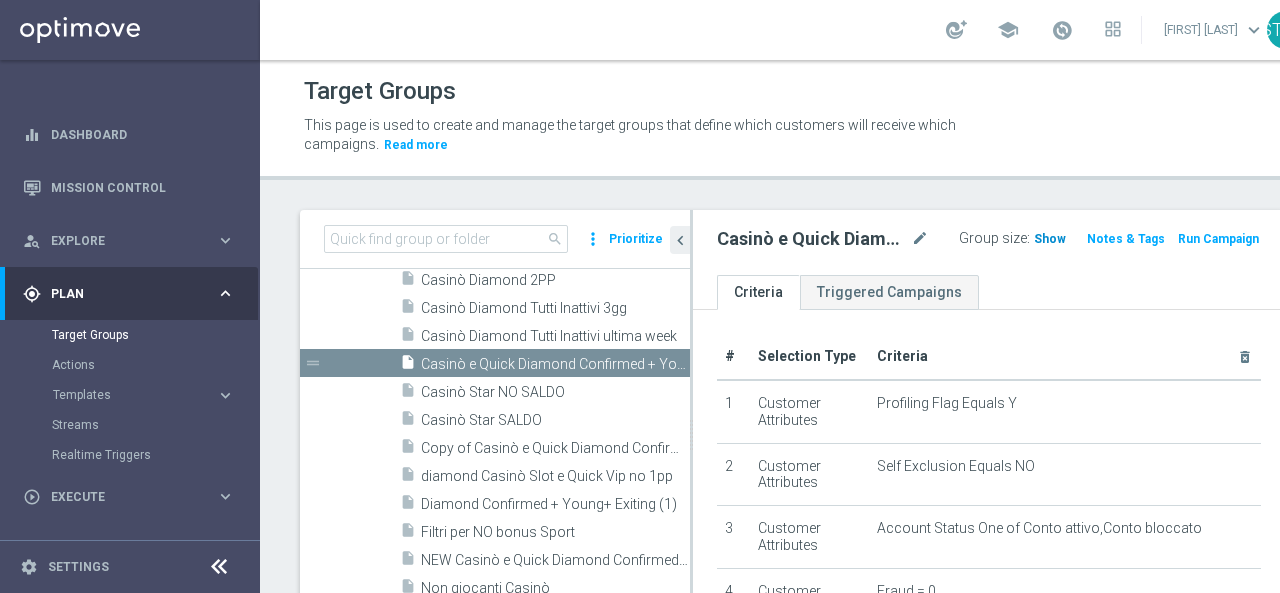 click on "Show" 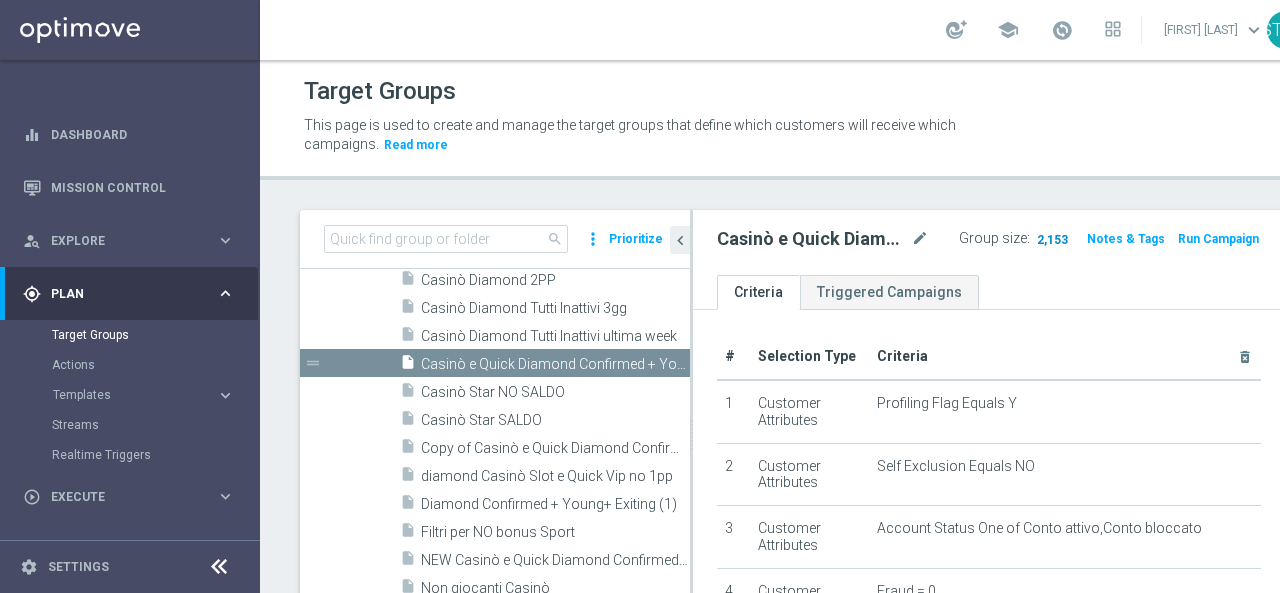 click on "2,153" 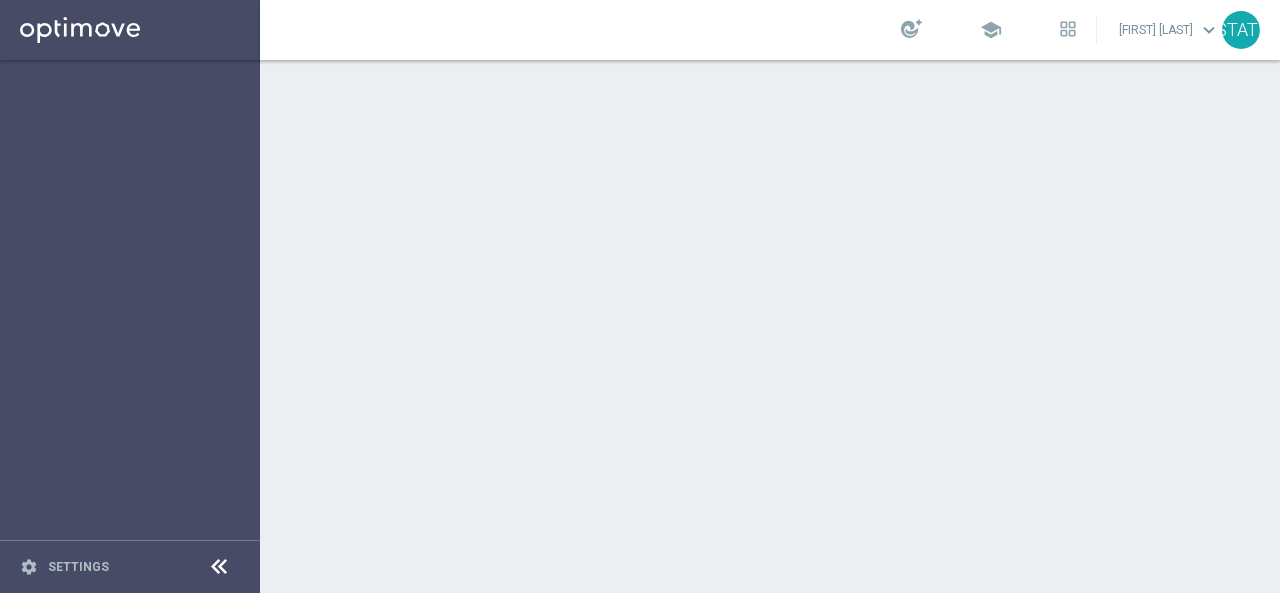 scroll, scrollTop: 0, scrollLeft: 0, axis: both 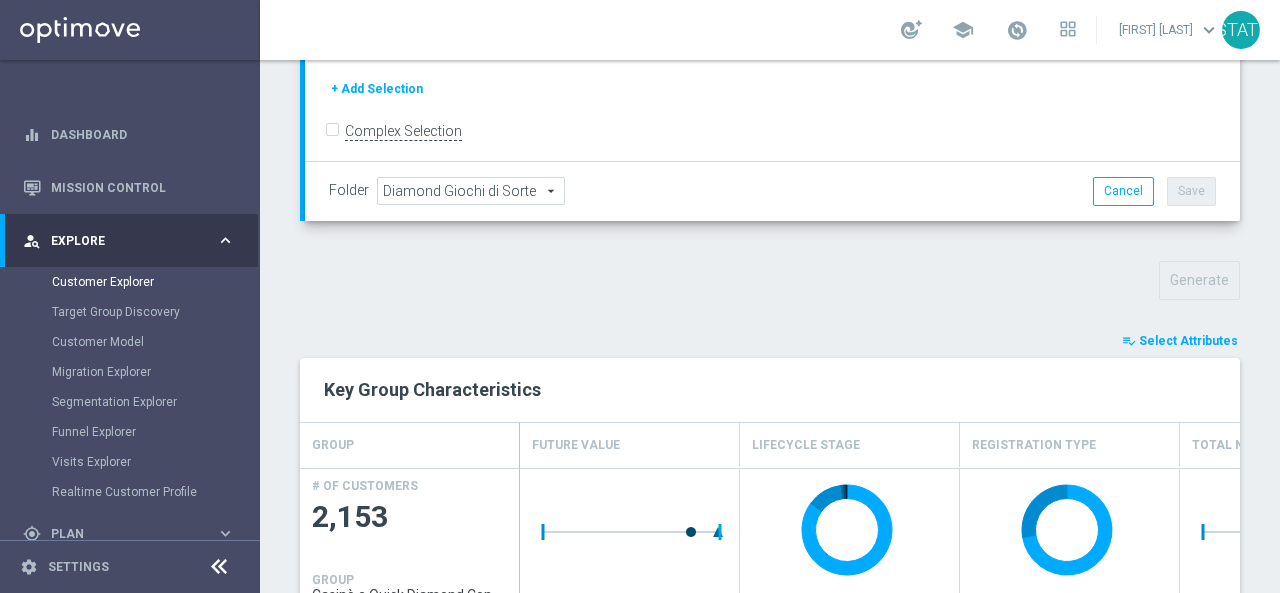 click on "Select Attributes" 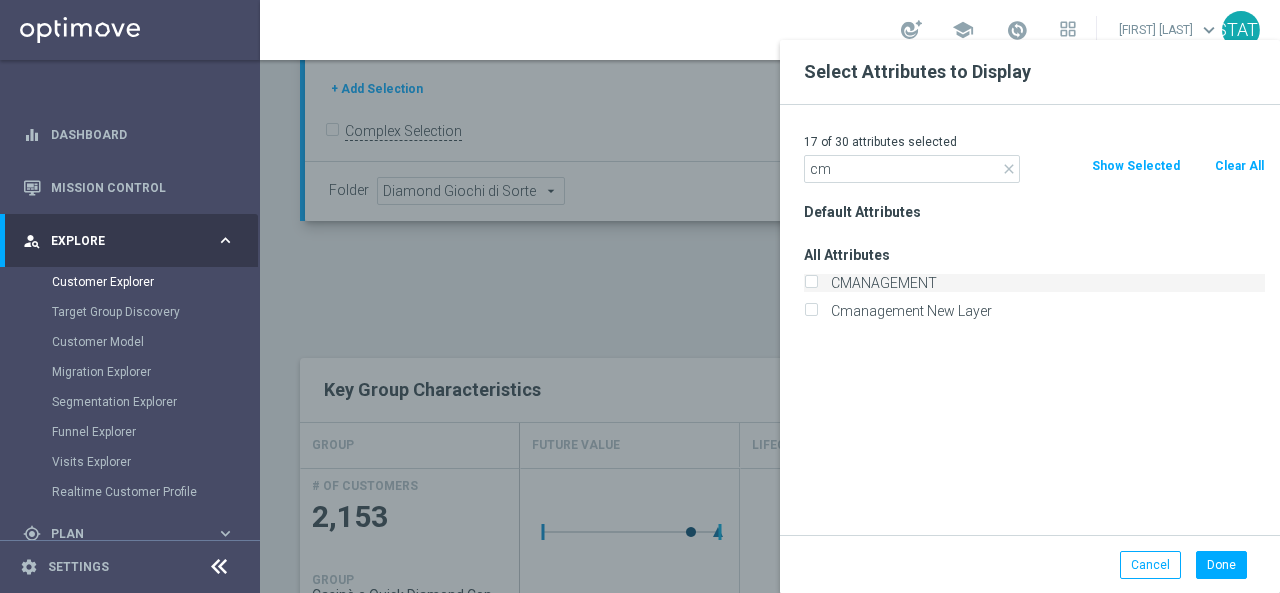 type on "cm" 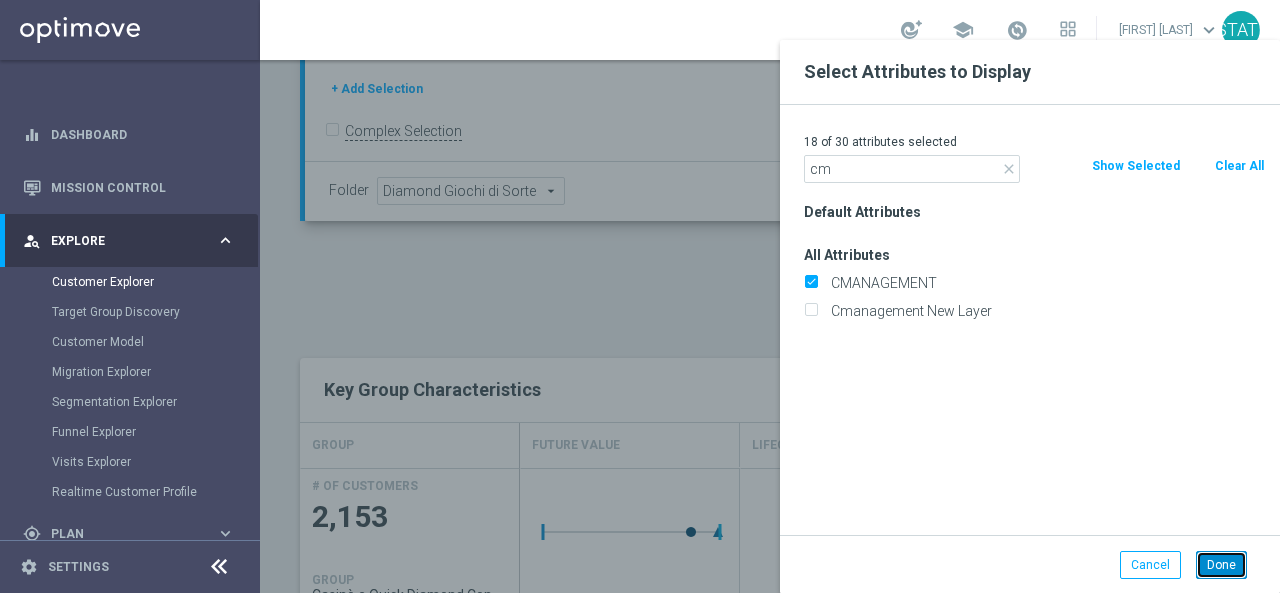 click on "Done" 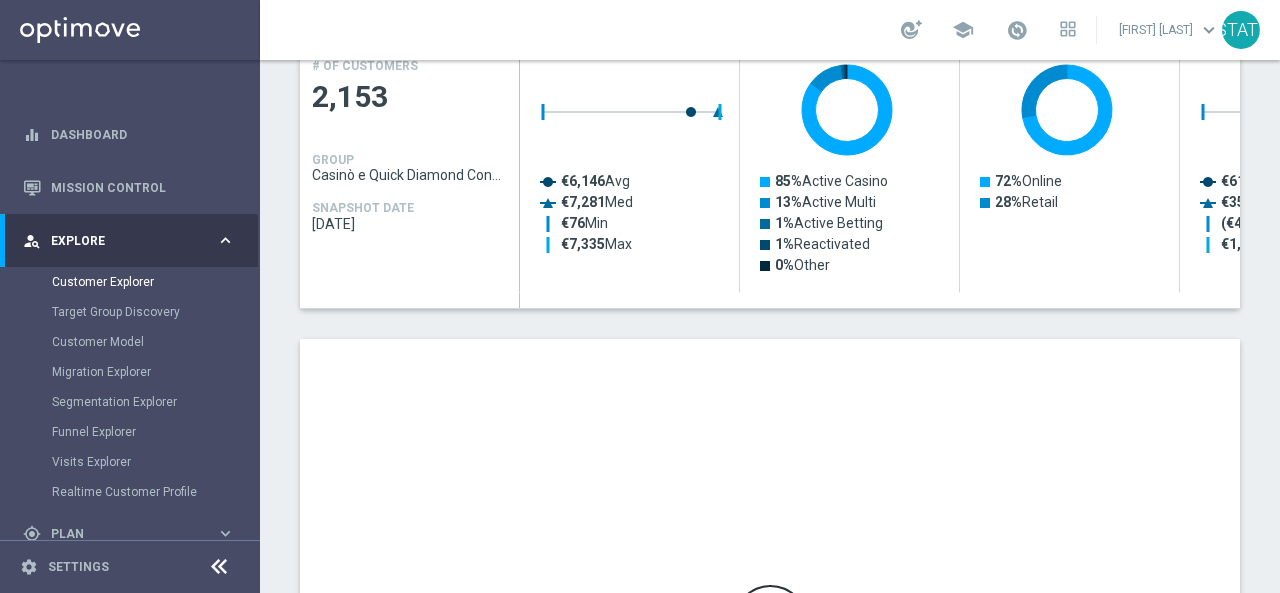 scroll, scrollTop: 1175, scrollLeft: 0, axis: vertical 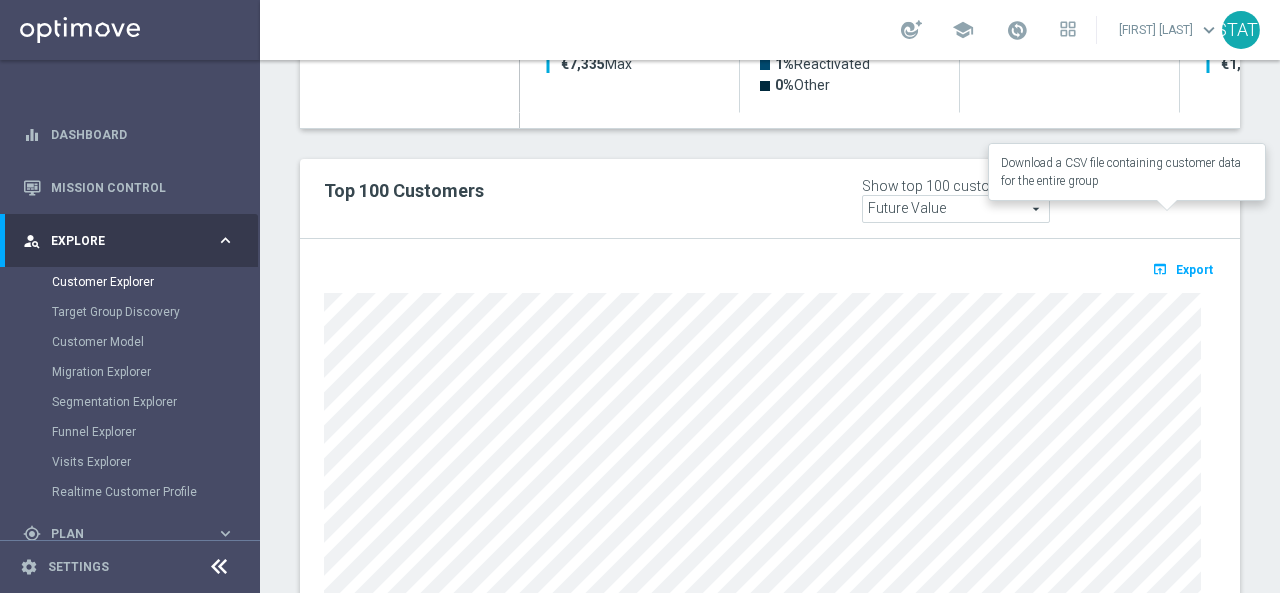 click on "Export" 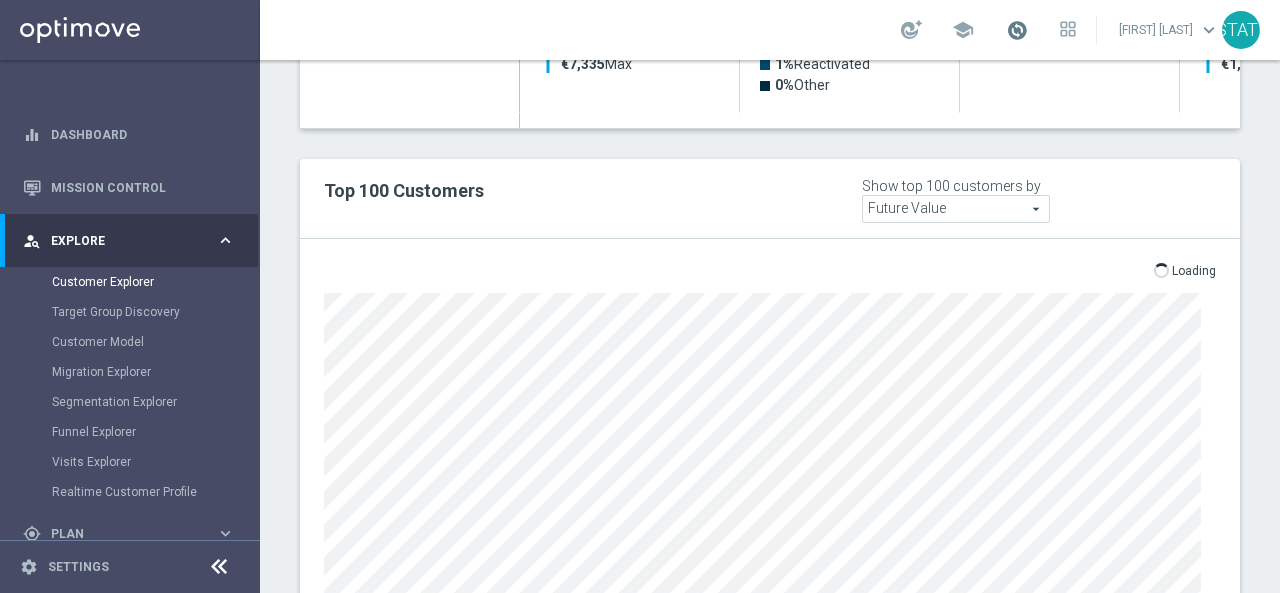 click at bounding box center (1017, 30) 